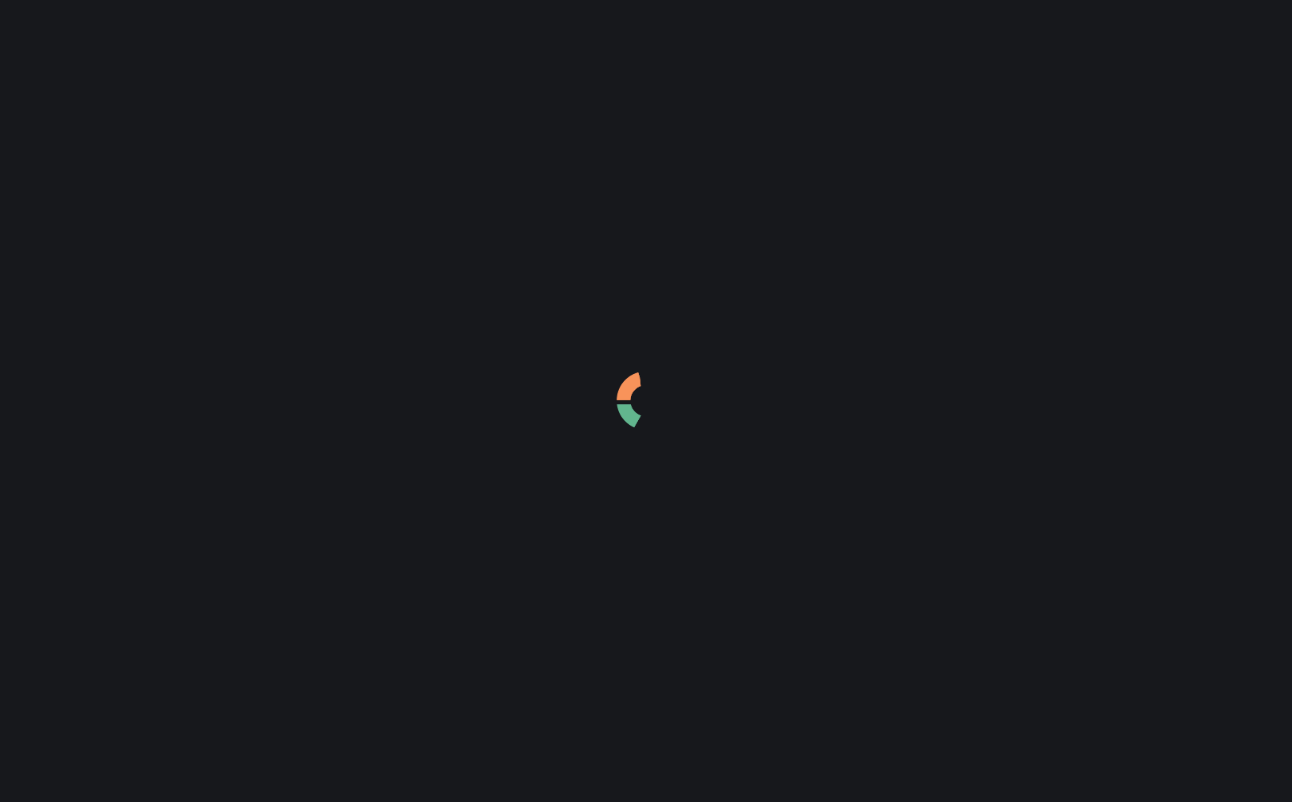 scroll, scrollTop: 0, scrollLeft: 0, axis: both 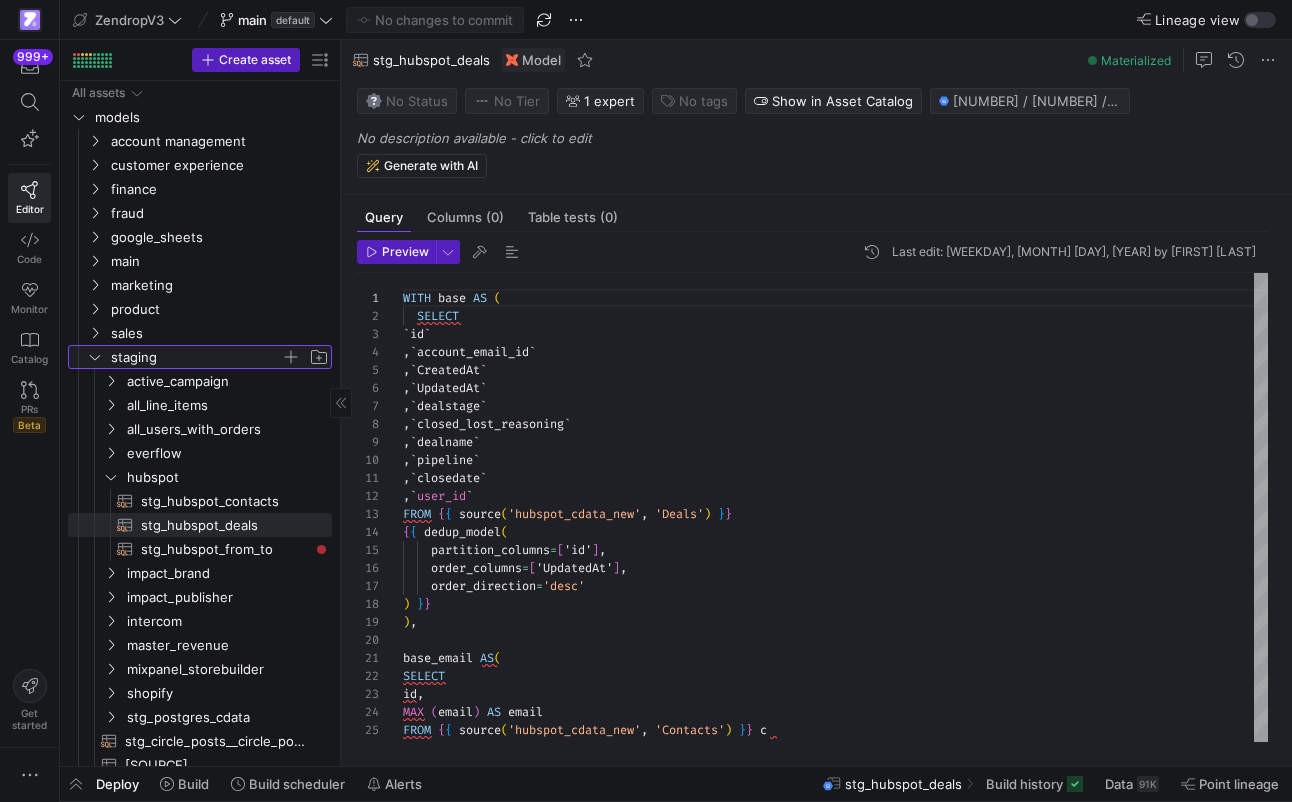 click at bounding box center [95, 357] 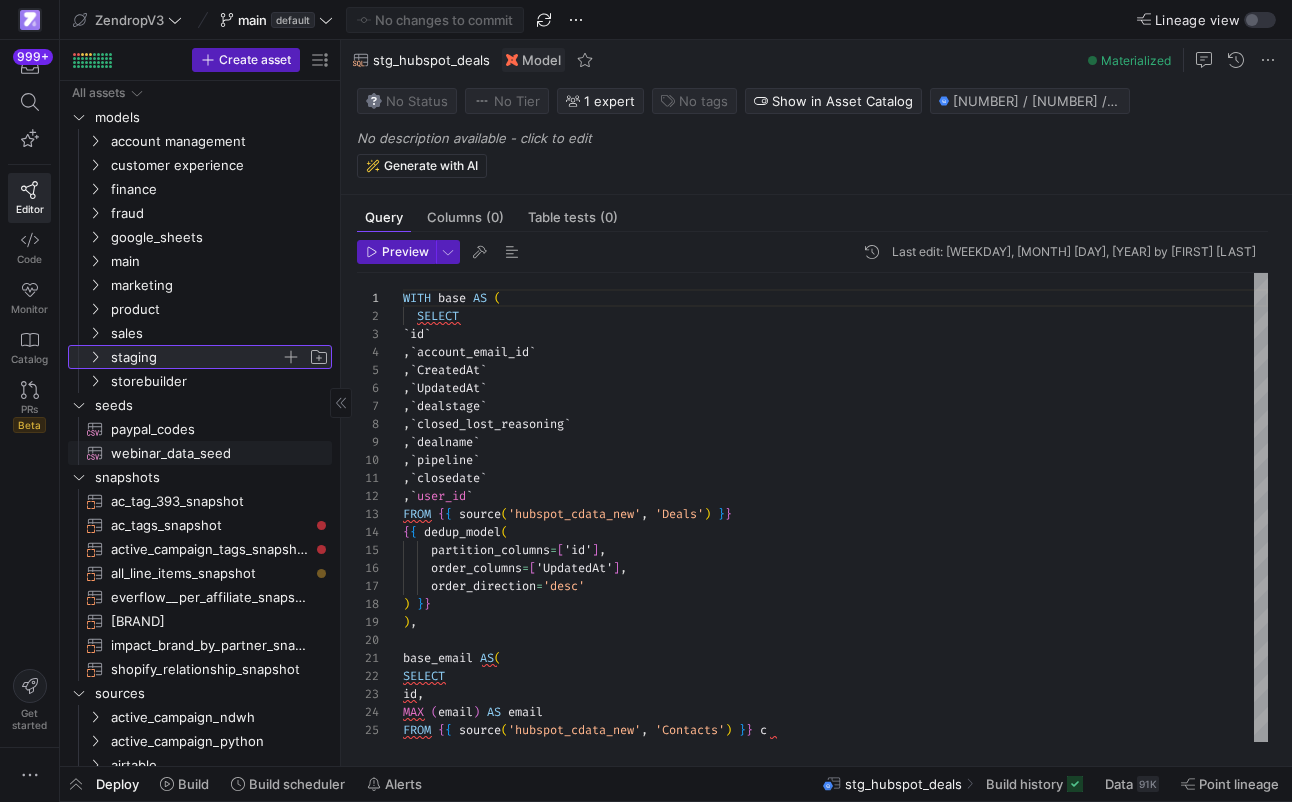 scroll, scrollTop: 53, scrollLeft: 0, axis: vertical 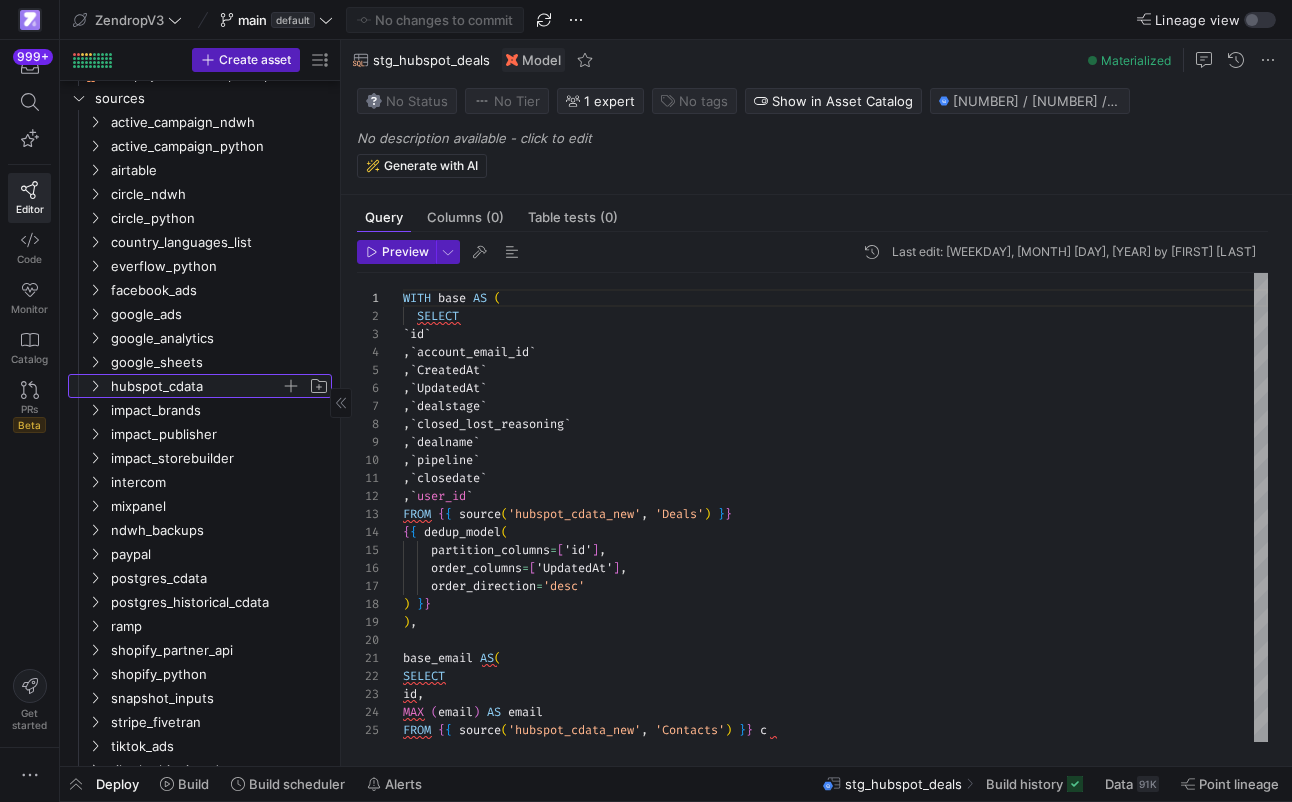 click at bounding box center [95, 386] 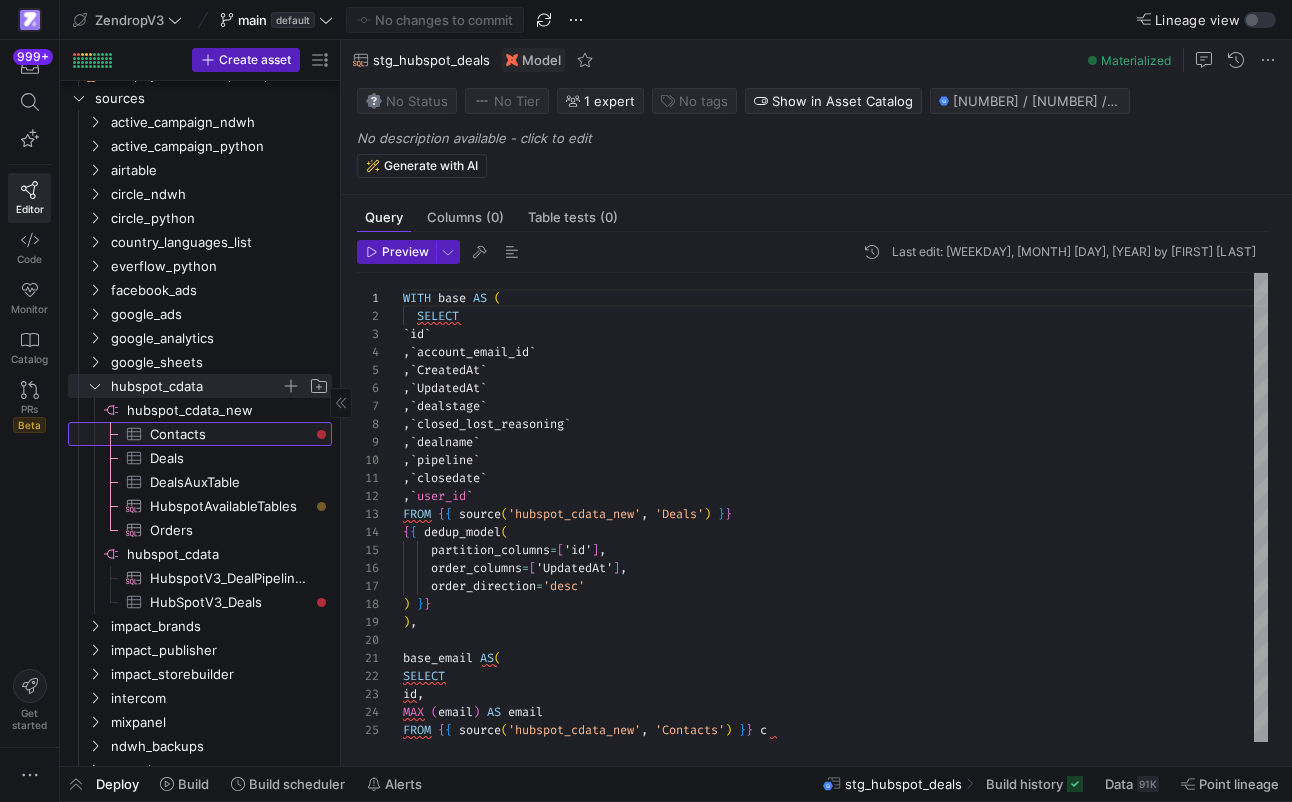 click on "Contacts​​​​​​​​​" at bounding box center [229, 434] 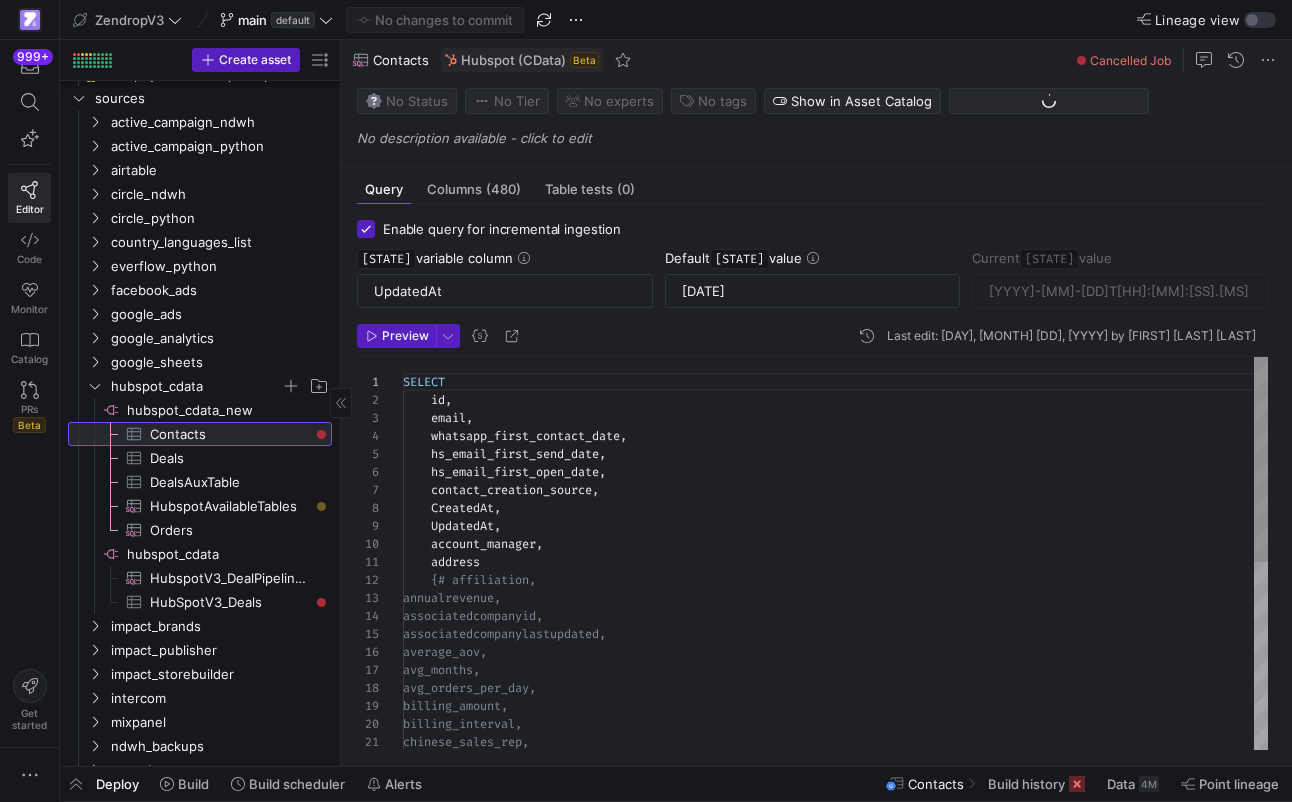 scroll, scrollTop: 180, scrollLeft: 0, axis: vertical 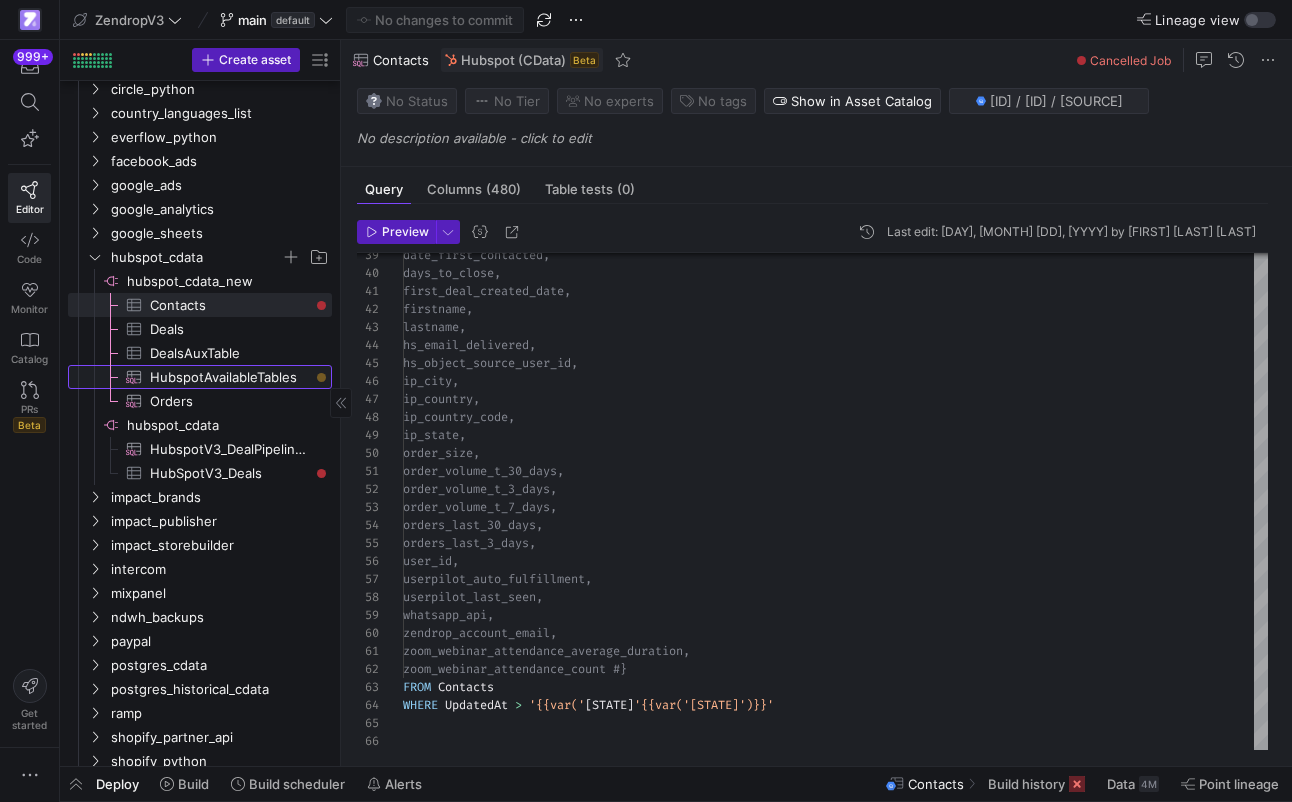 click on "HubspotAvailableTables​​​​​​​​​" at bounding box center [229, 377] 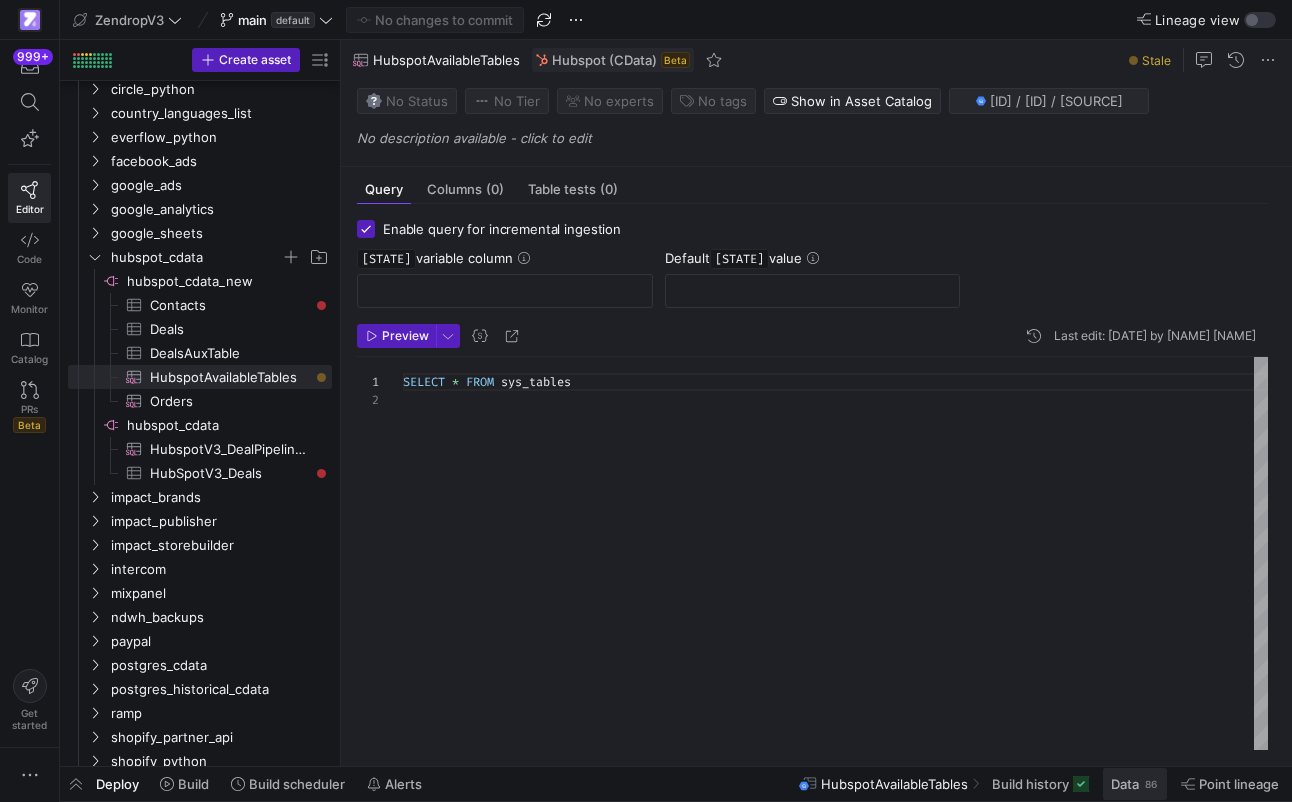 click on "Data" at bounding box center (1125, 784) 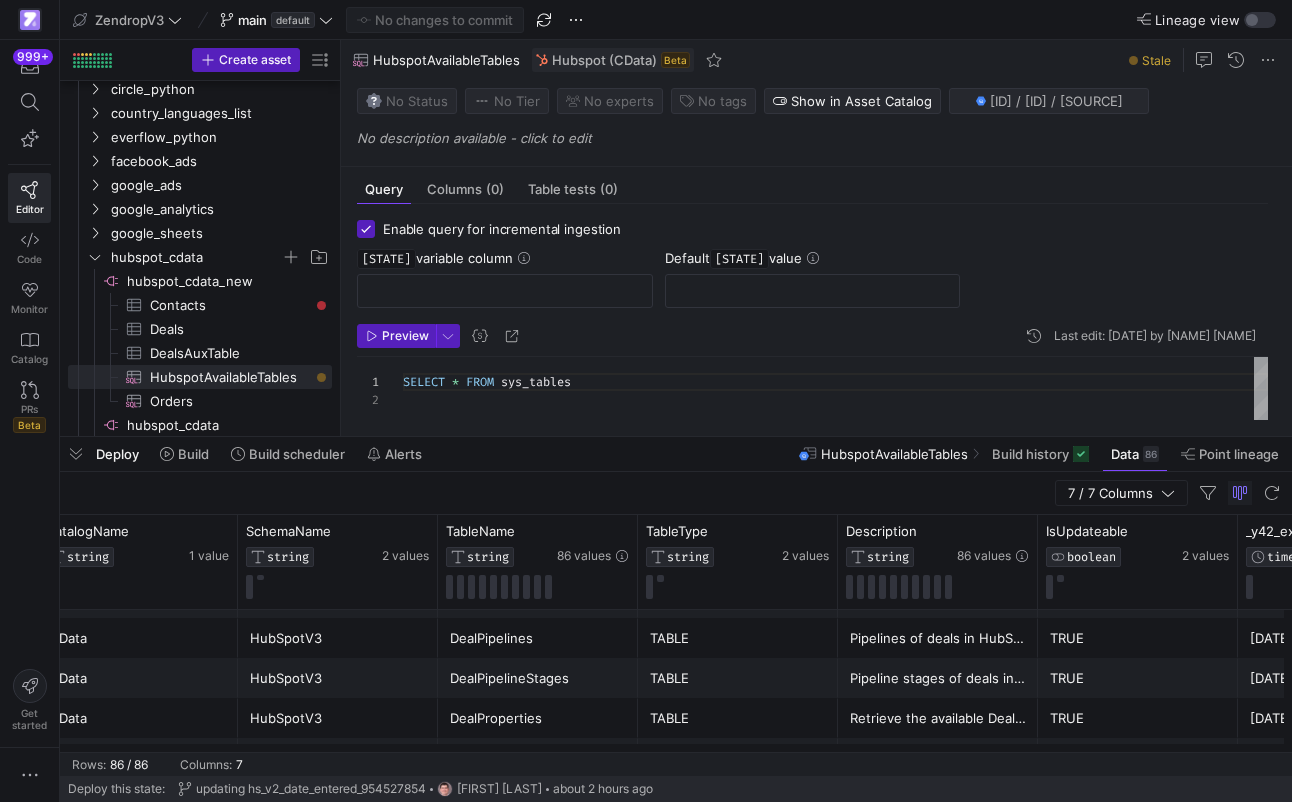 click on "DealProperties" at bounding box center (138, 718) 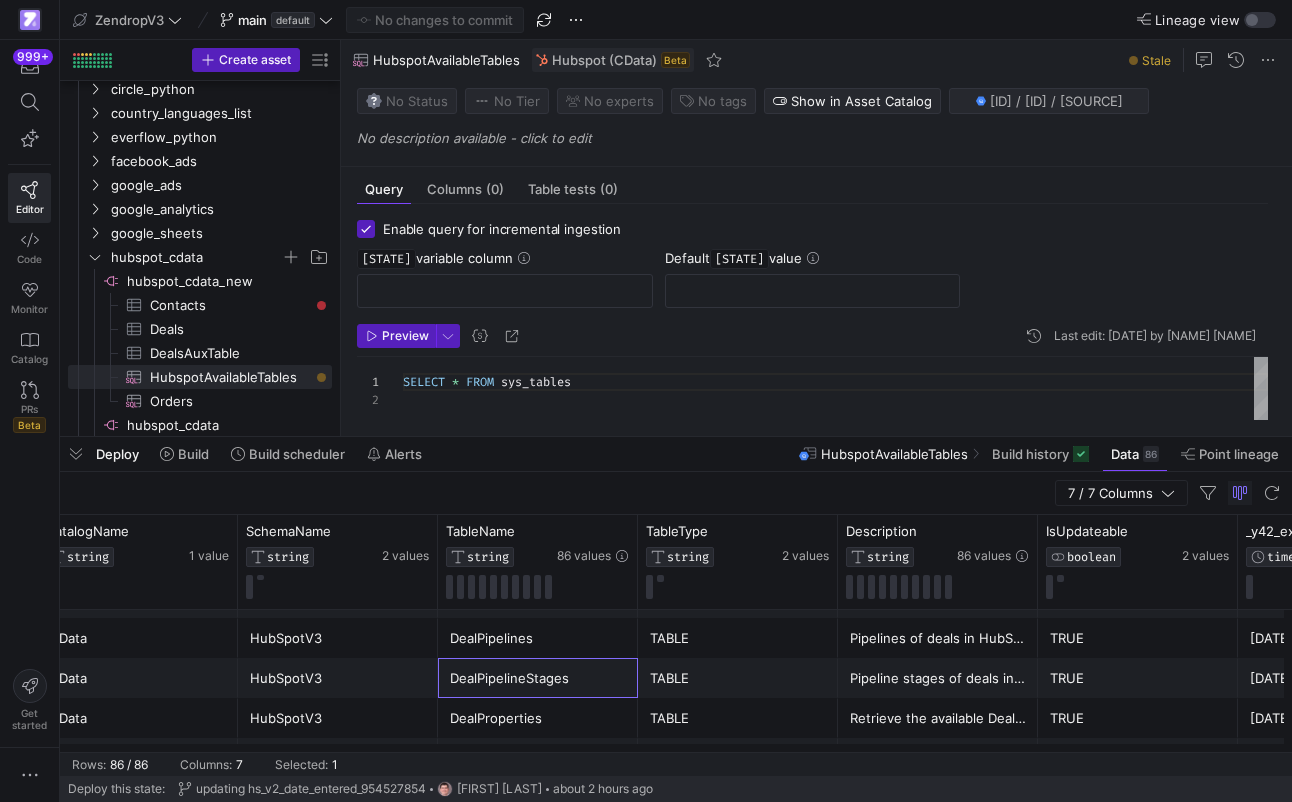 click on "DealPipelineStages" at bounding box center [538, 678] 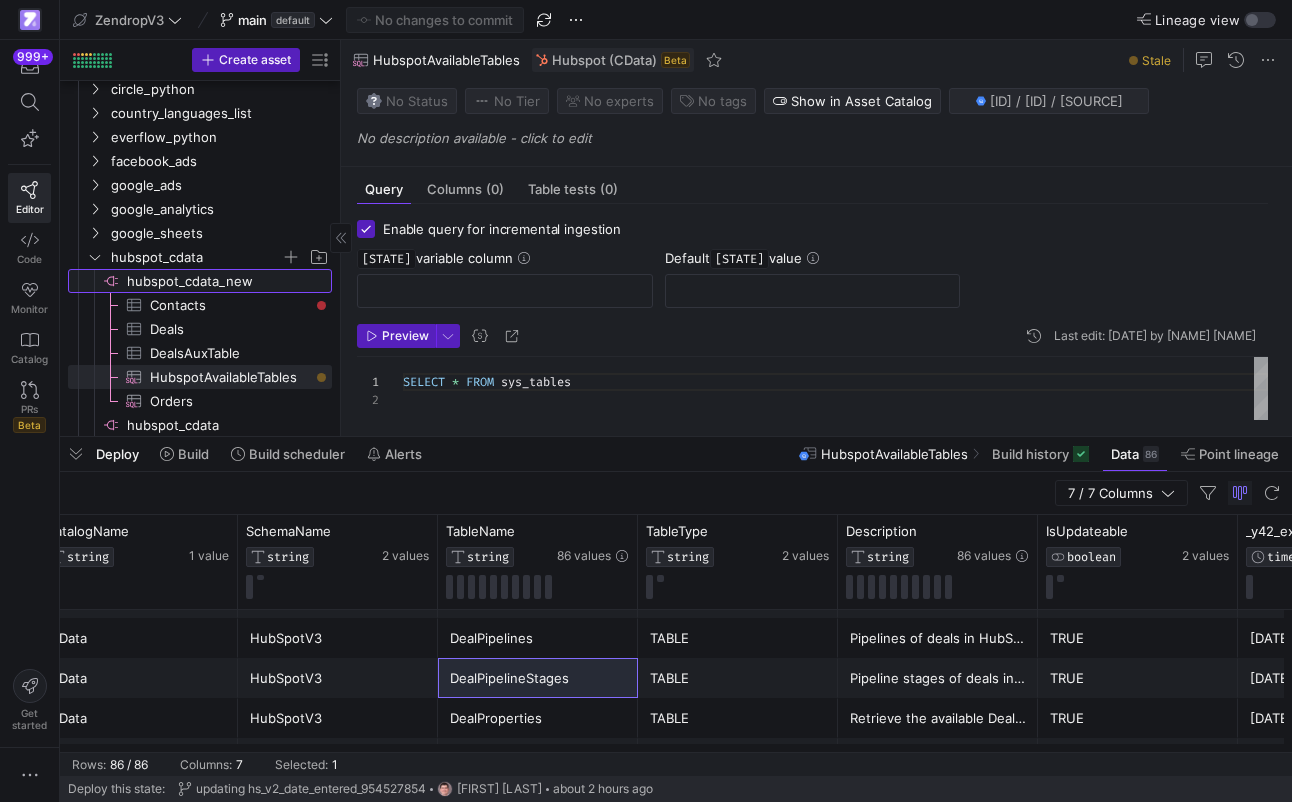 click on "hubspot_cdata_new​​​​​​​​" at bounding box center [228, 281] 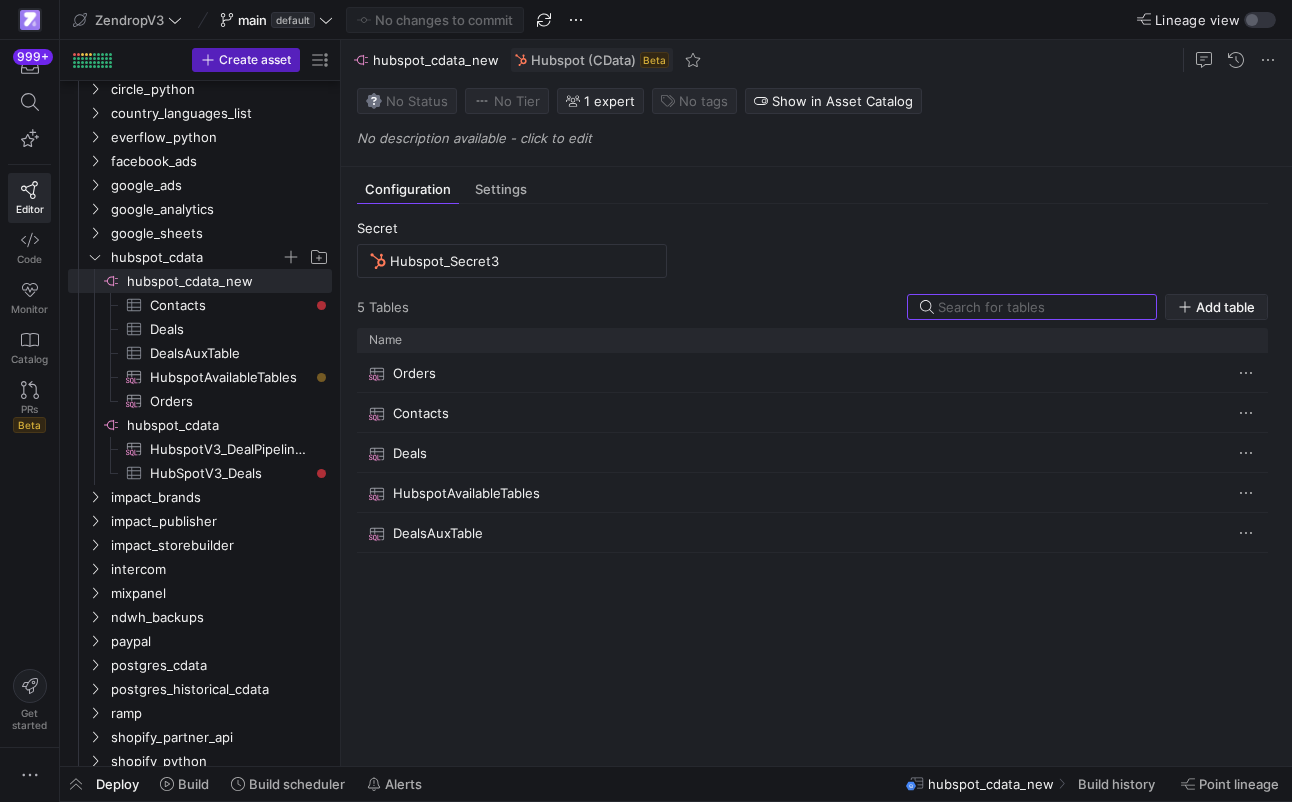 click on "Add table" at bounding box center (1225, 307) 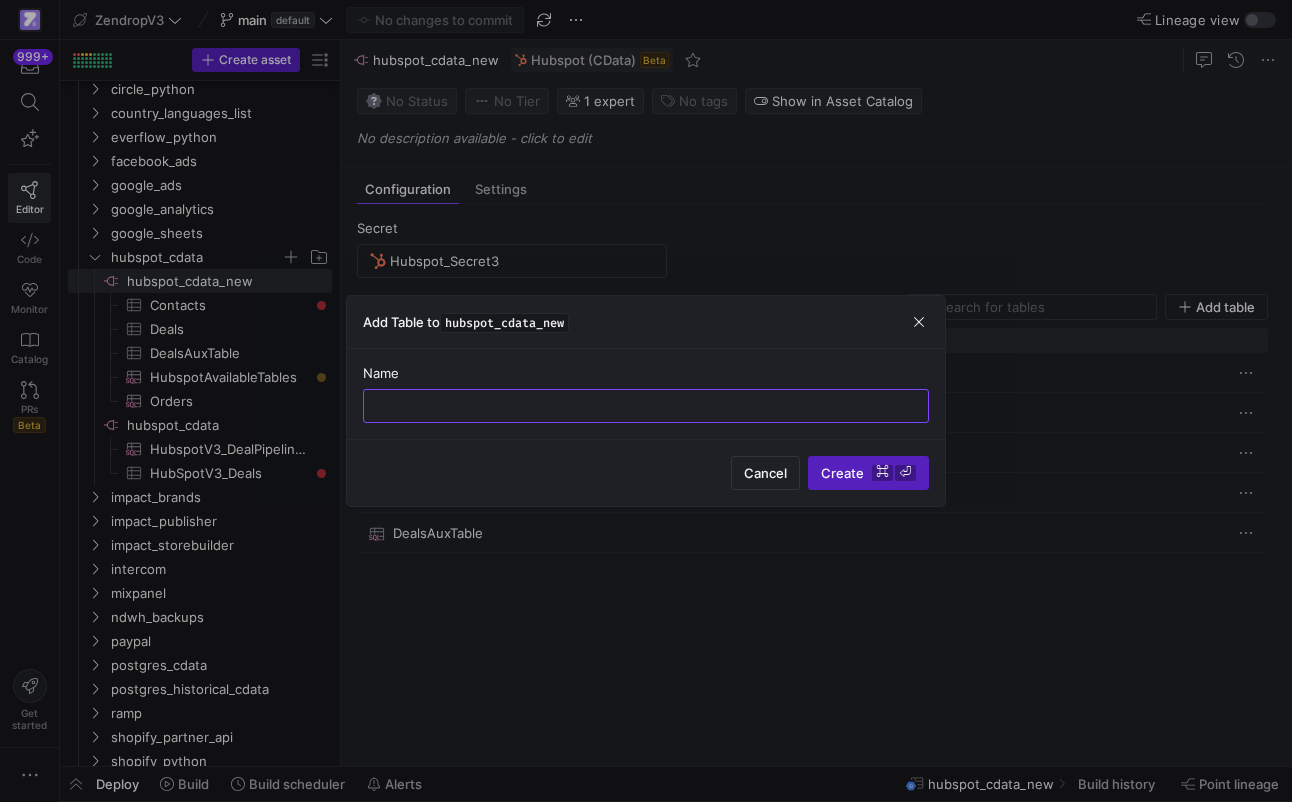 paste on "DealPipelineStages" 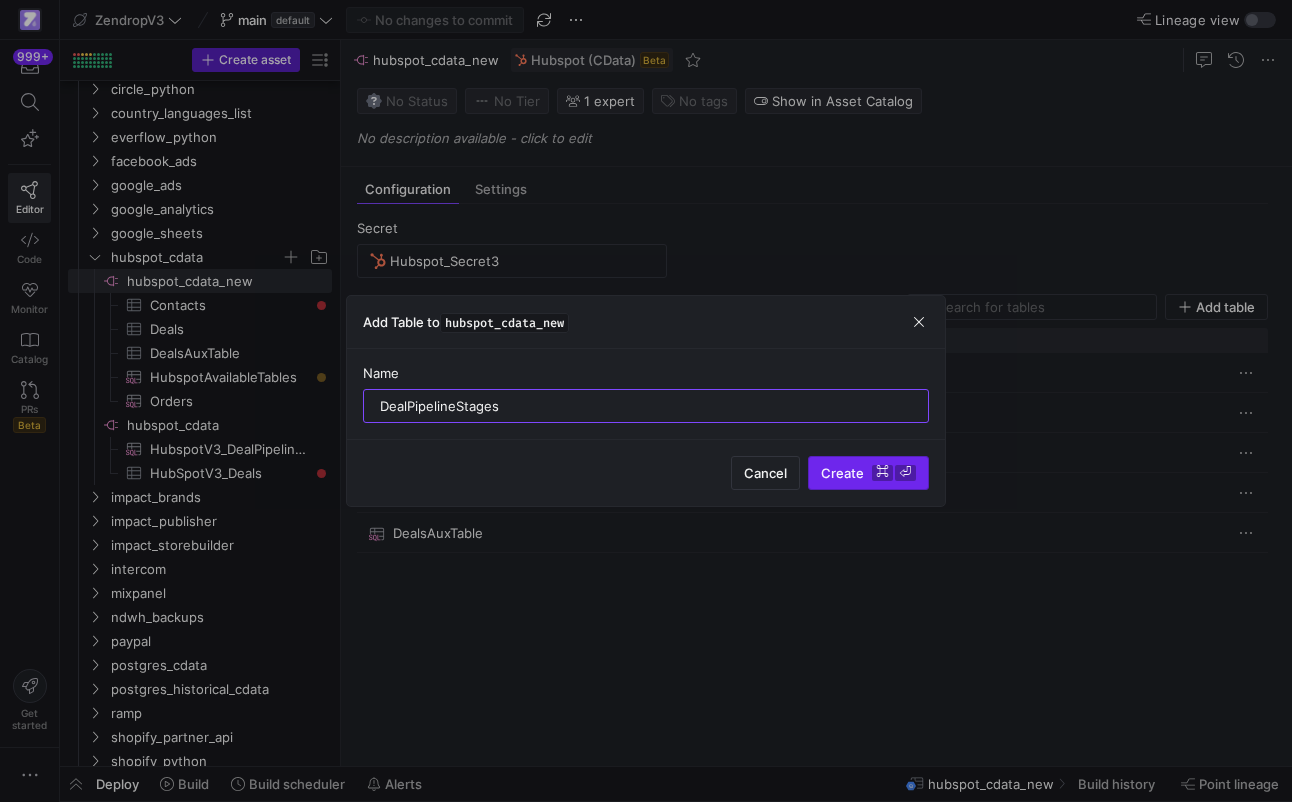 type on "DealPipelineStages" 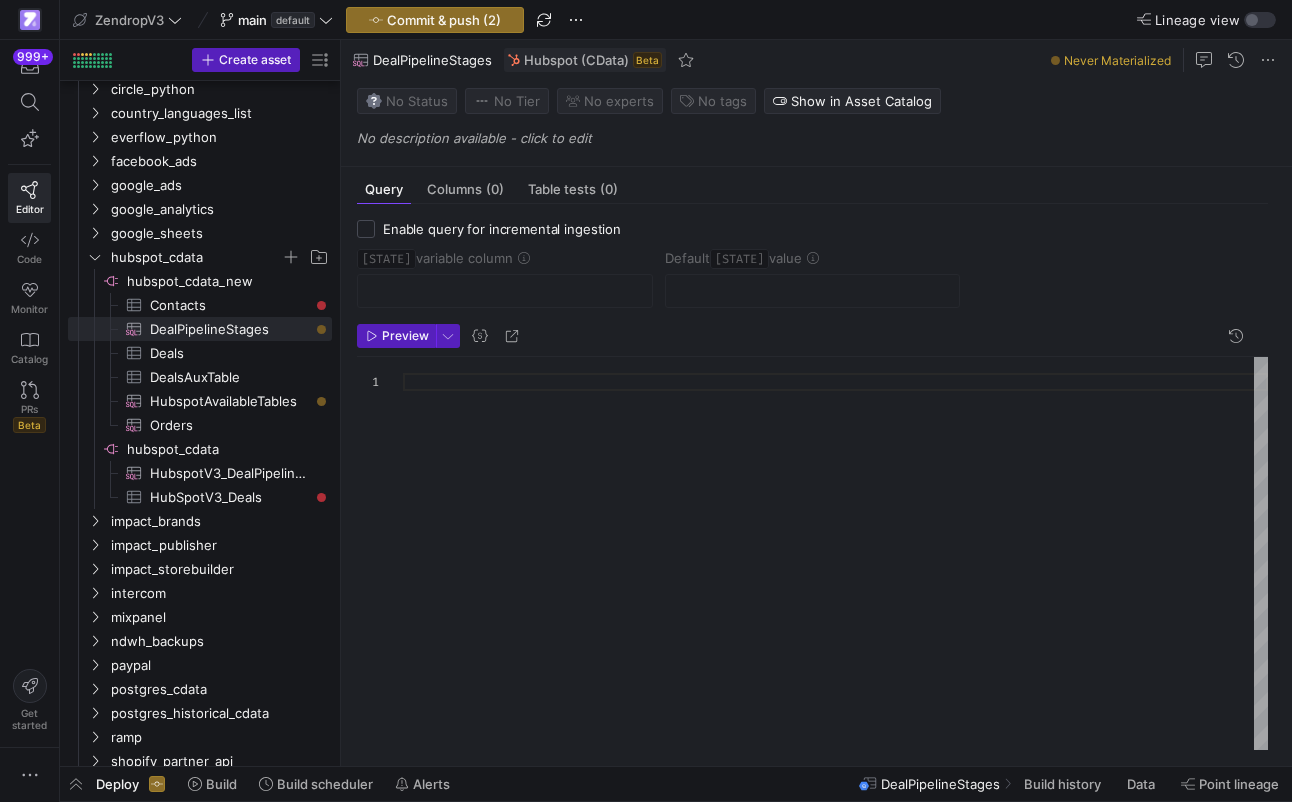 click at bounding box center [835, 553] 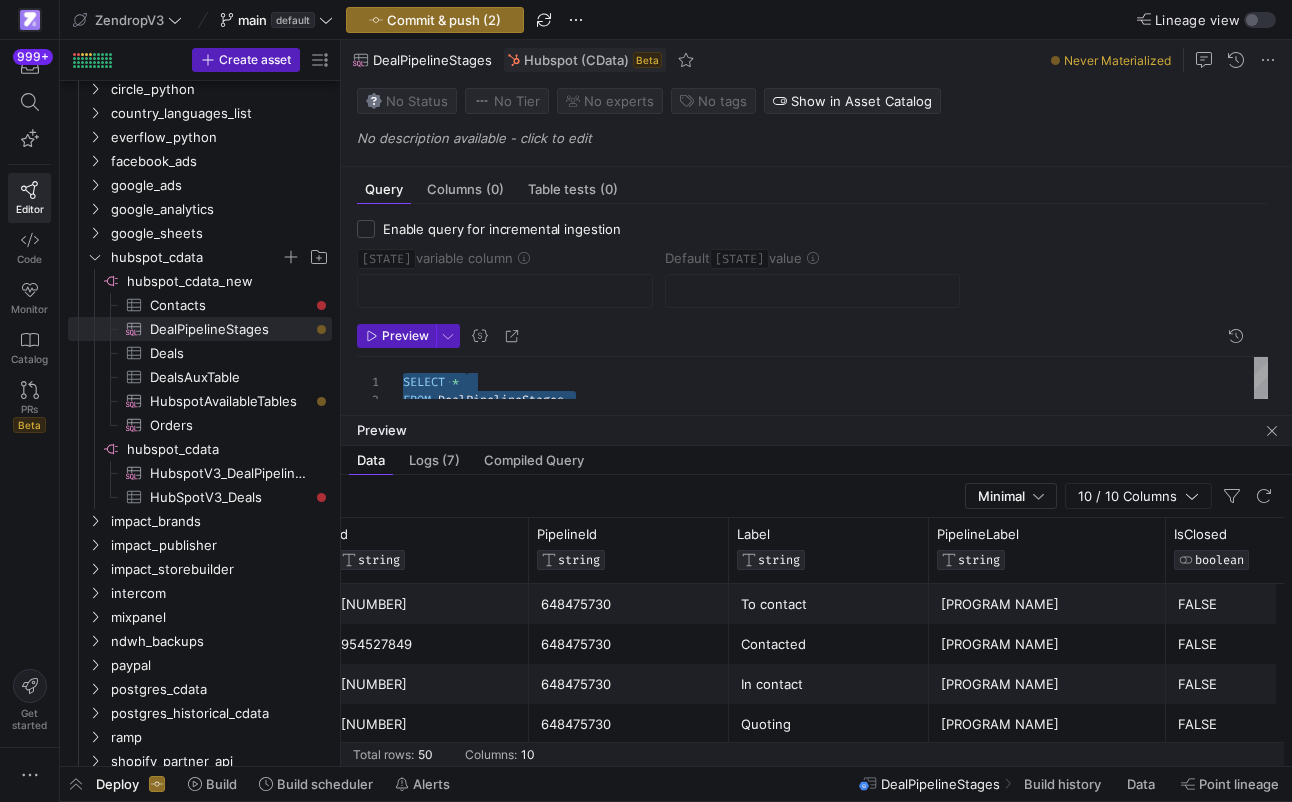 scroll, scrollTop: 0, scrollLeft: 166, axis: horizontal 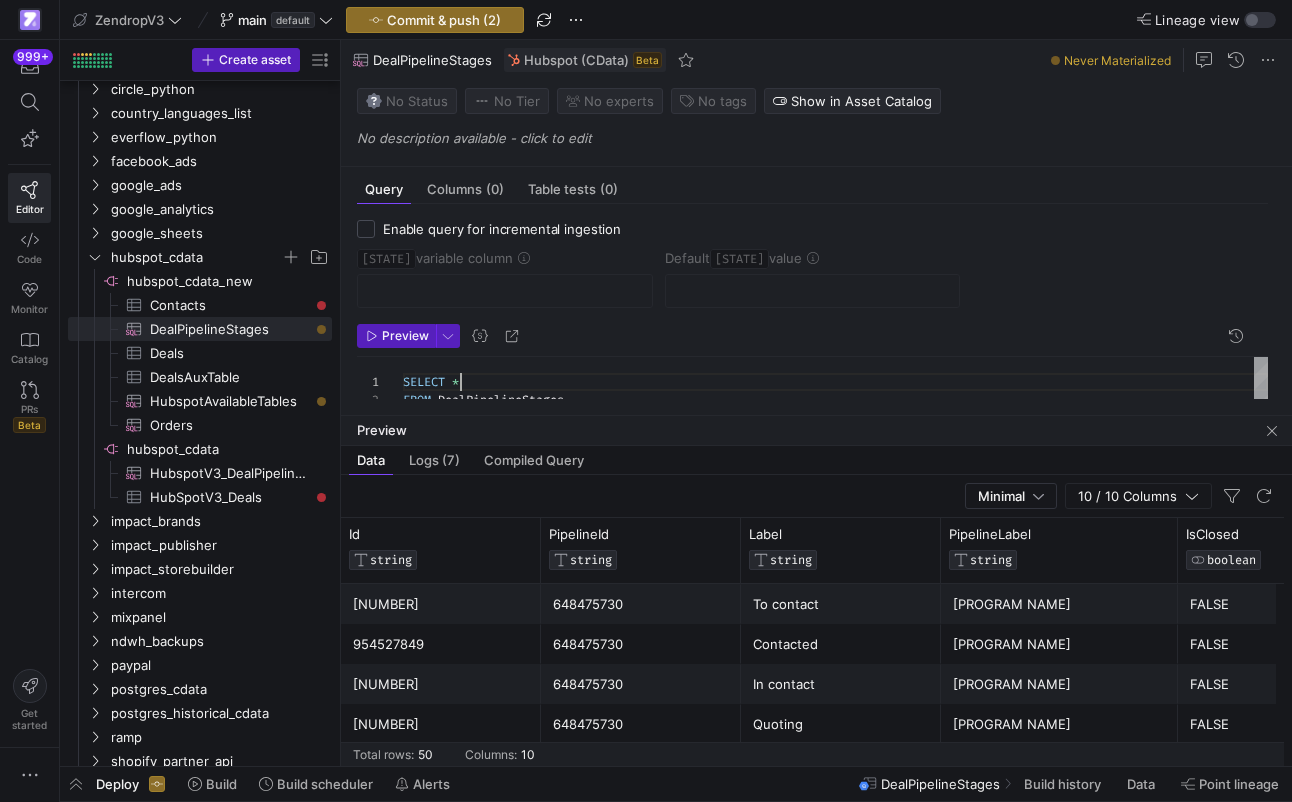 click on "SELECT   * FROM   DealPipelineStages LIMIT   1" at bounding box center [835, 392] 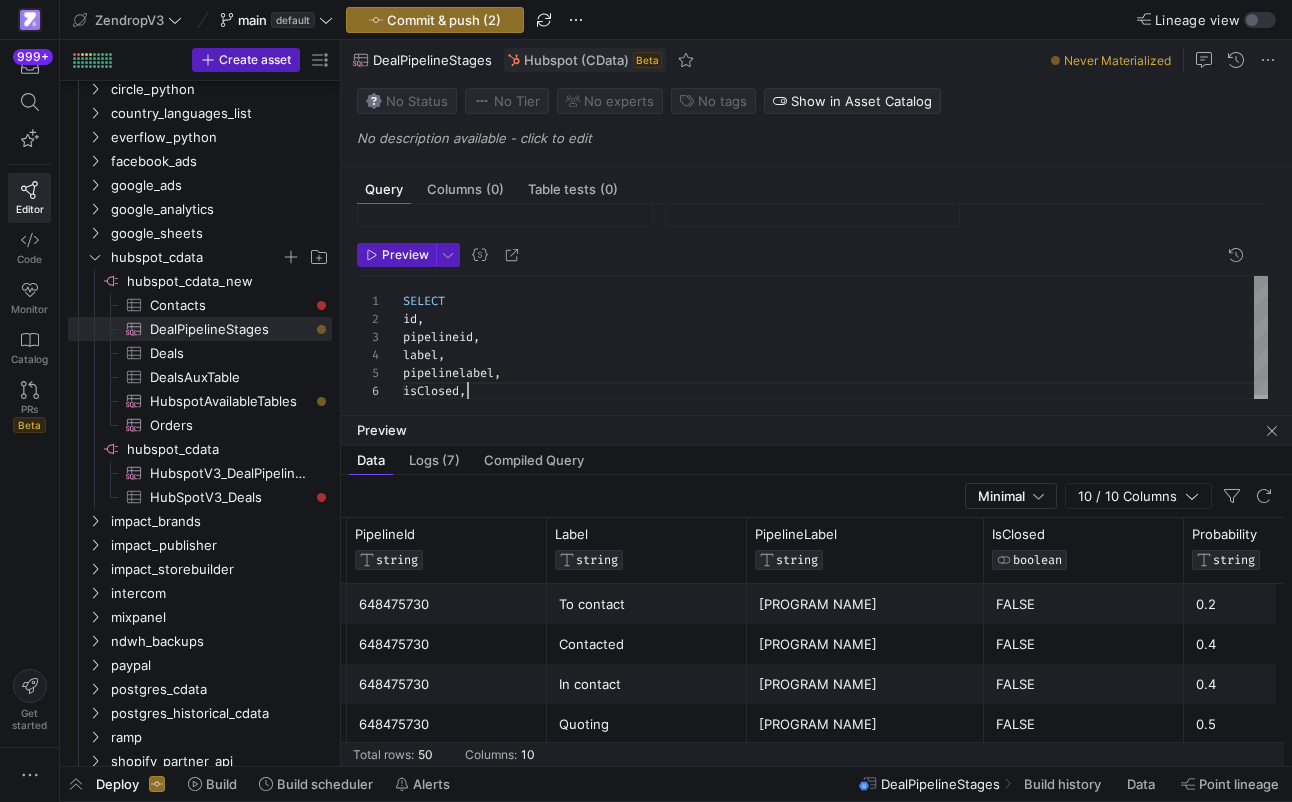click on "SELECT   id , pipelineid , label , FROM   DealPipelineStages pipelinelabel , isClosed ," at bounding box center [835, 365] 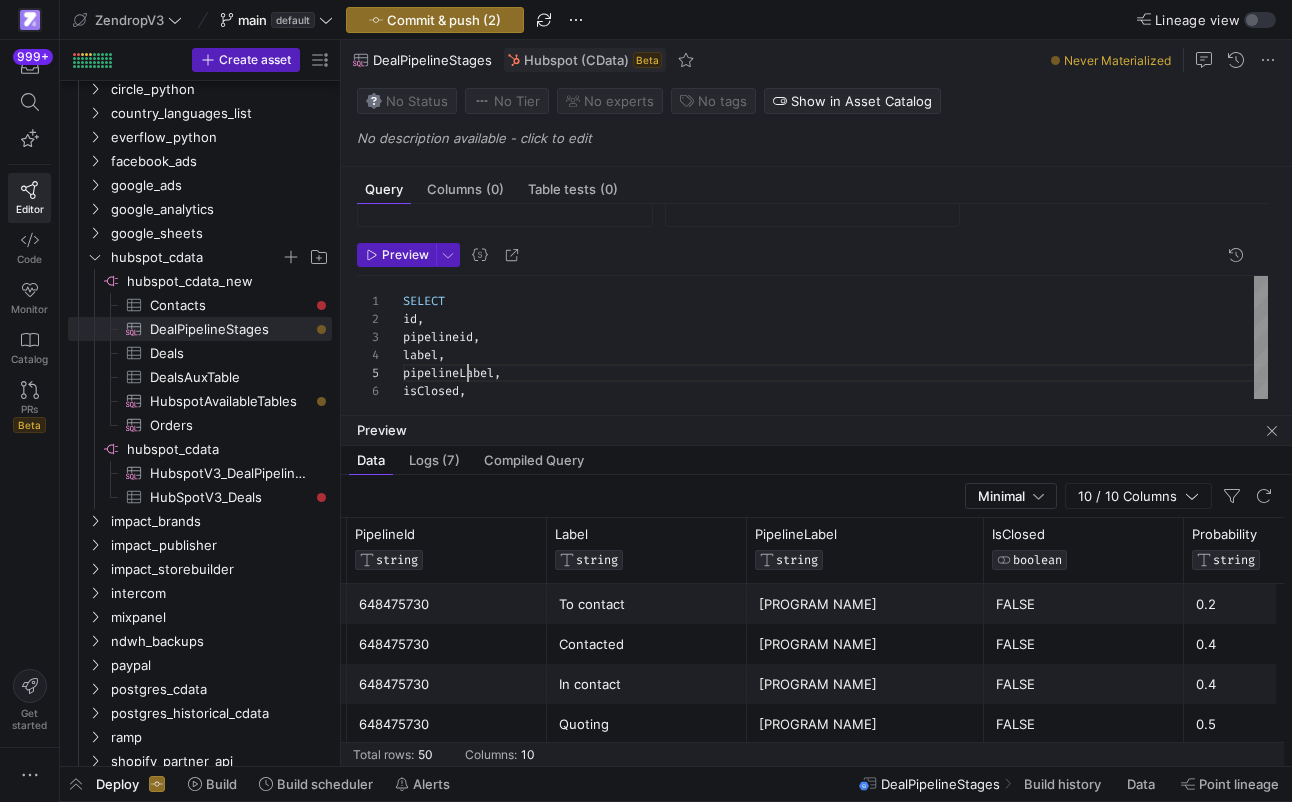 click on "SELECT   id , pipelineid , label , FROM   DealPipelineStages pipelineLabel , isClosed , LIMIT   1" at bounding box center [835, 356] 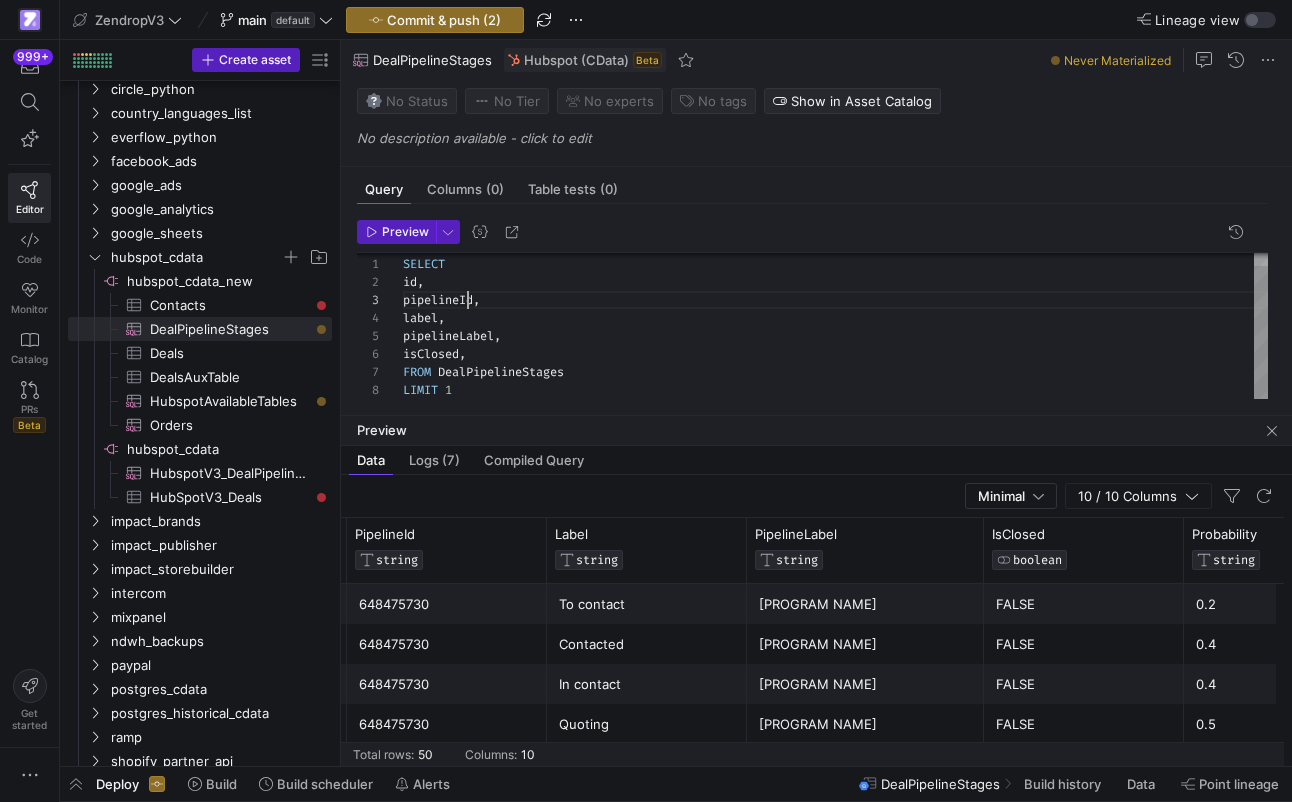 click on "SELECT   id , pipelineId , label , FROM   DealPipelineStages pipelineLabel , isClosed , LIMIT   1" at bounding box center (835, 319) 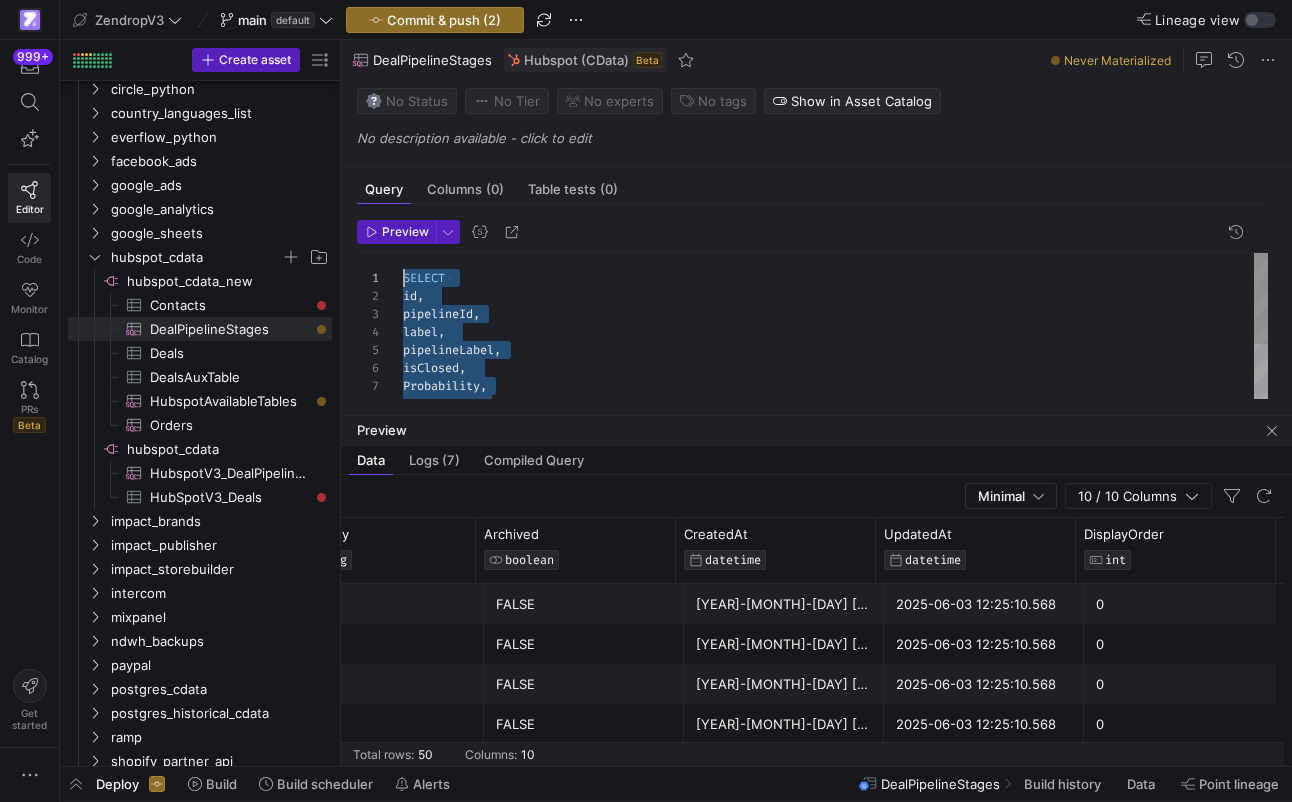 drag, startPoint x: 517, startPoint y: 368, endPoint x: 330, endPoint y: 252, distance: 220.05681 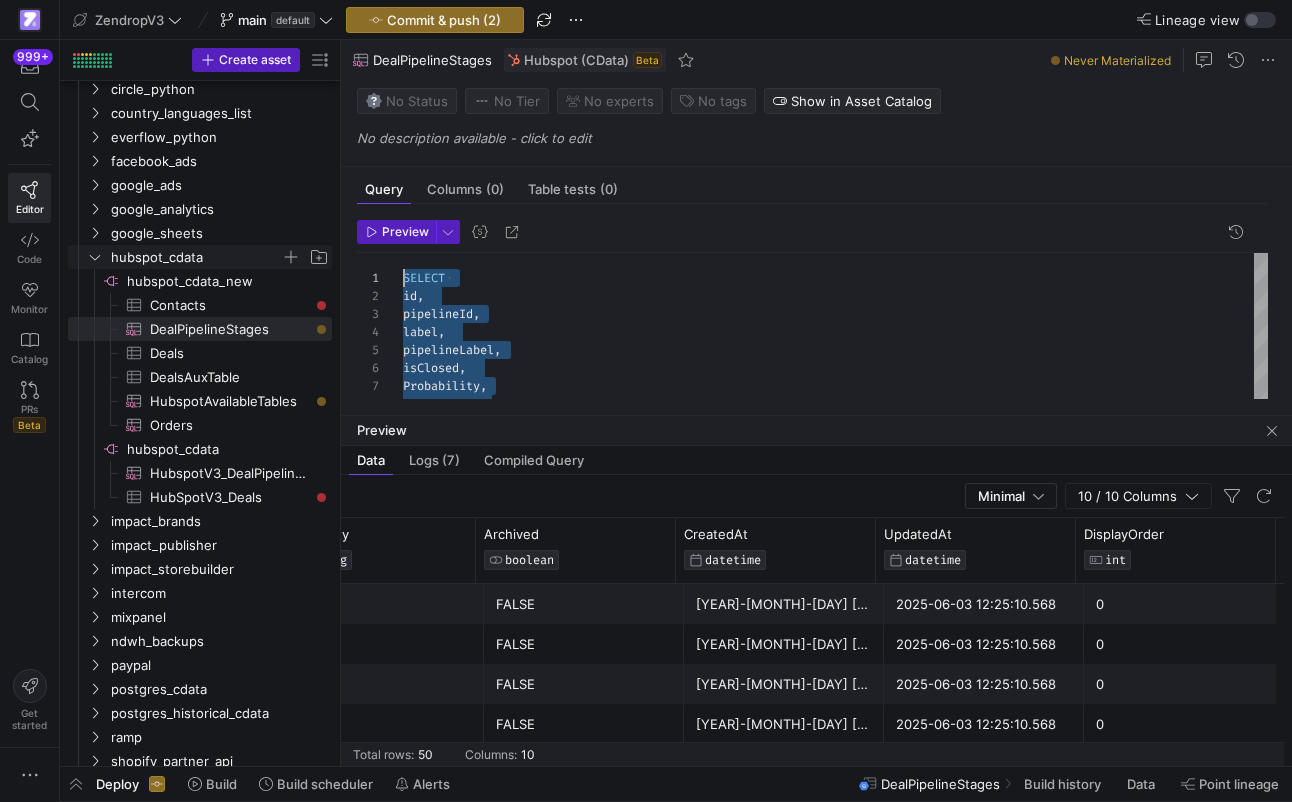 type on "SELECT
id,
pipelineId,
label,
pipelineLabel,
isClosed,
Probability,
CreatedAt,
UpdatedAt,
DisplayOrder" 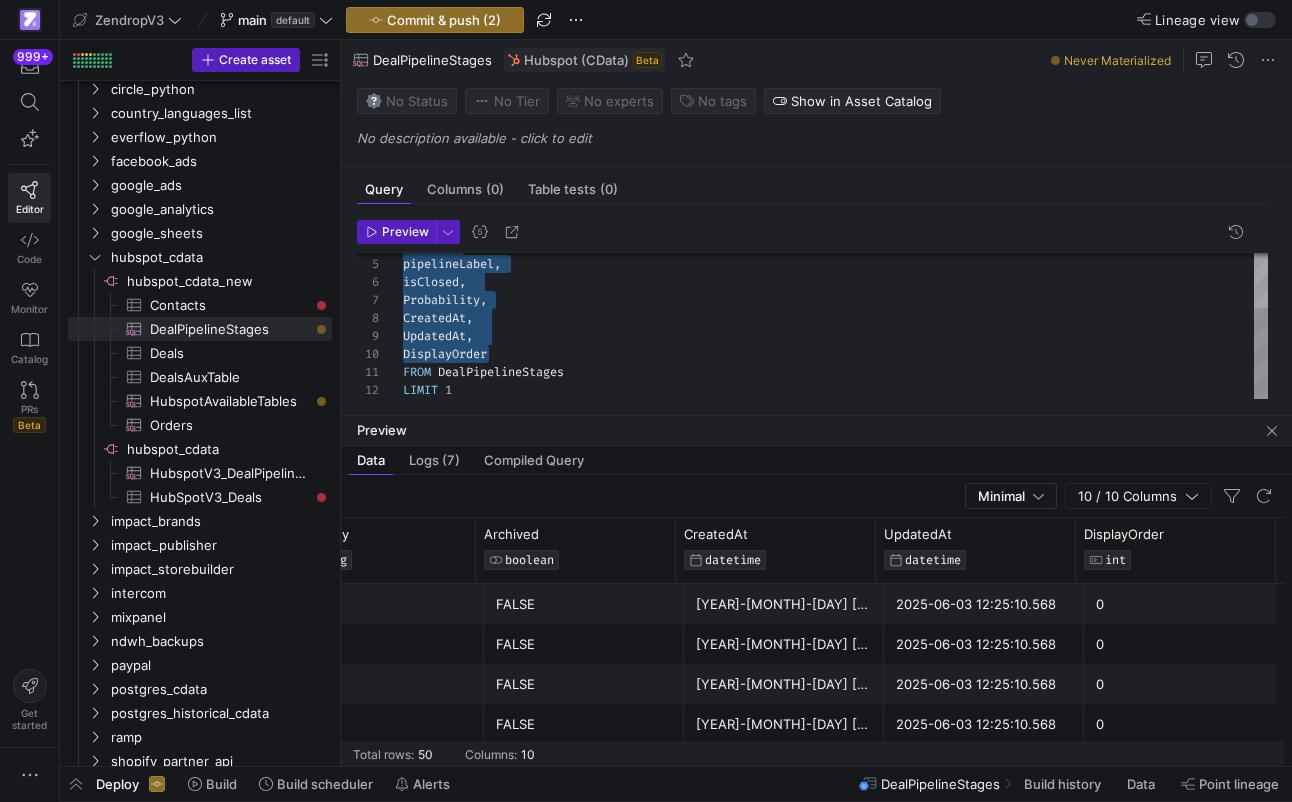 click on "label , pipelineLabel , isClosed , Probability , CreatedAt , UpdatedAt , DisplayOrder FROM   DealPipelineStages LIMIT   1" at bounding box center (835, 283) 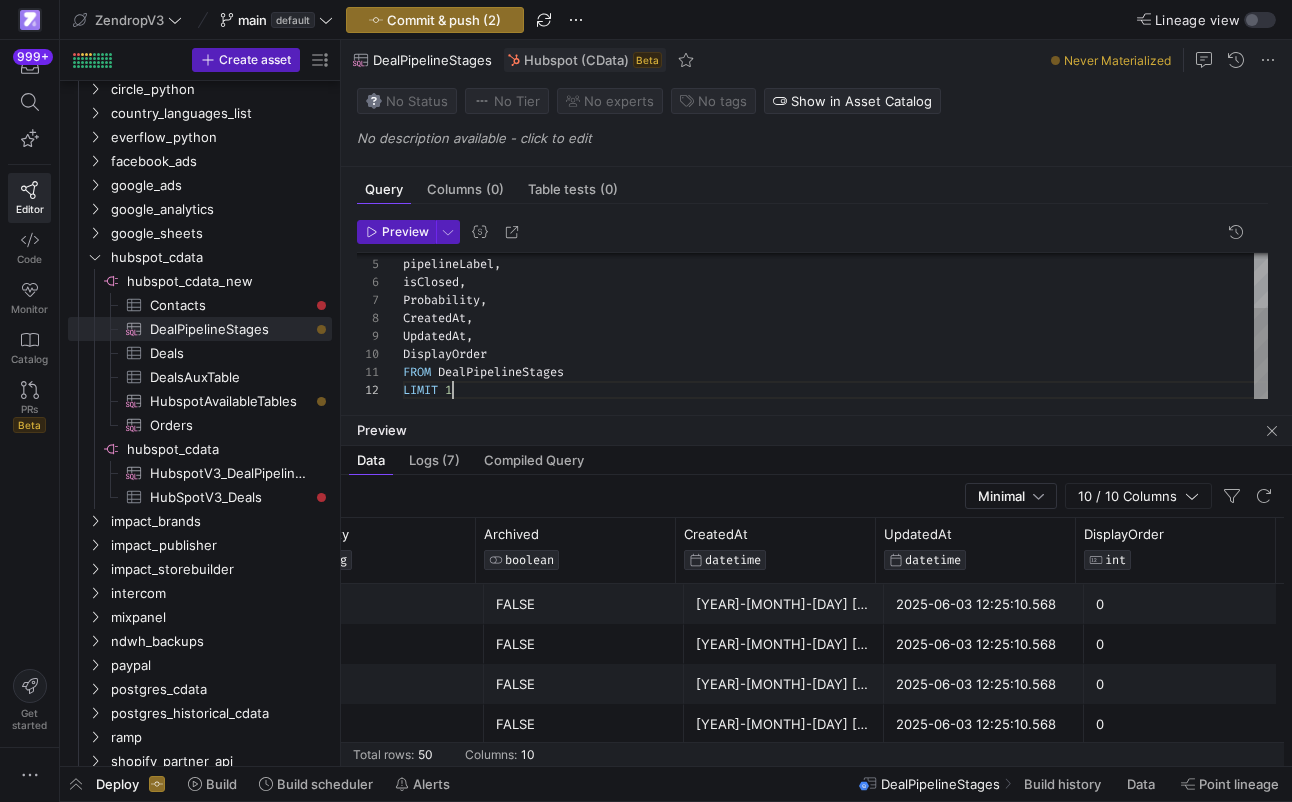 click on "label , pipelineLabel , isClosed , Probability , CreatedAt , UpdatedAt , DisplayOrder FROM   DealPipelineStages LIMIT   1" at bounding box center [835, 283] 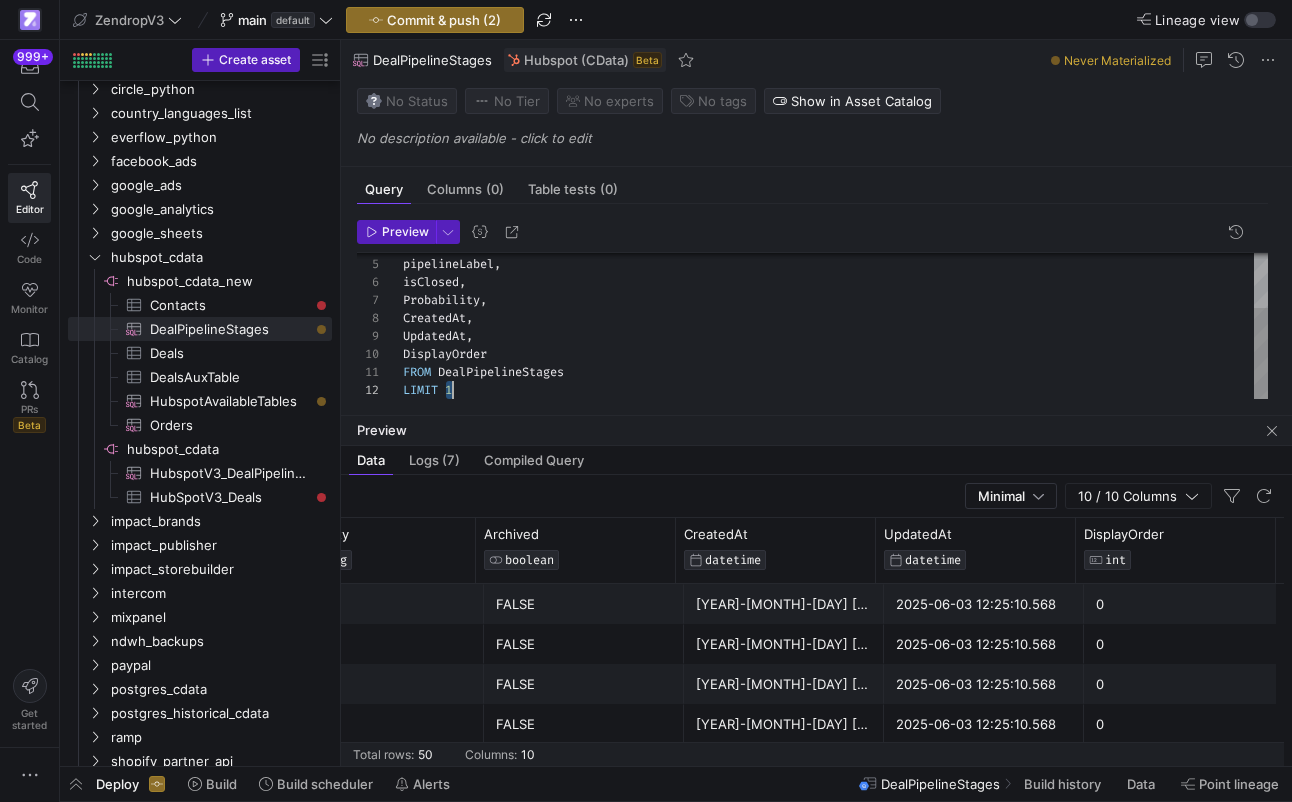 click on "label , pipelineLabel , isClosed , Probability , CreatedAt , UpdatedAt , DisplayOrder FROM   DealPipelineStages LIMIT   1" at bounding box center (835, 283) 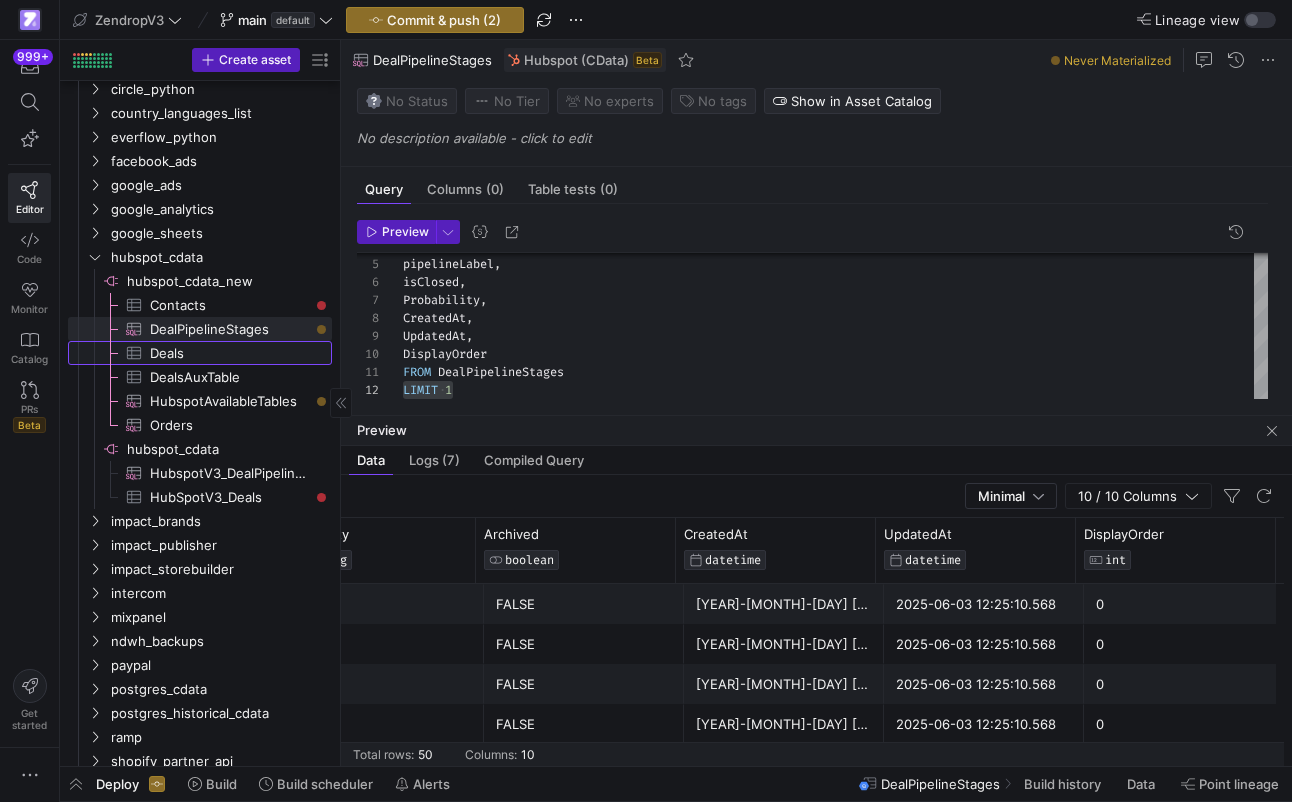 click on "Deals​​​​​​​​​" at bounding box center (229, 353) 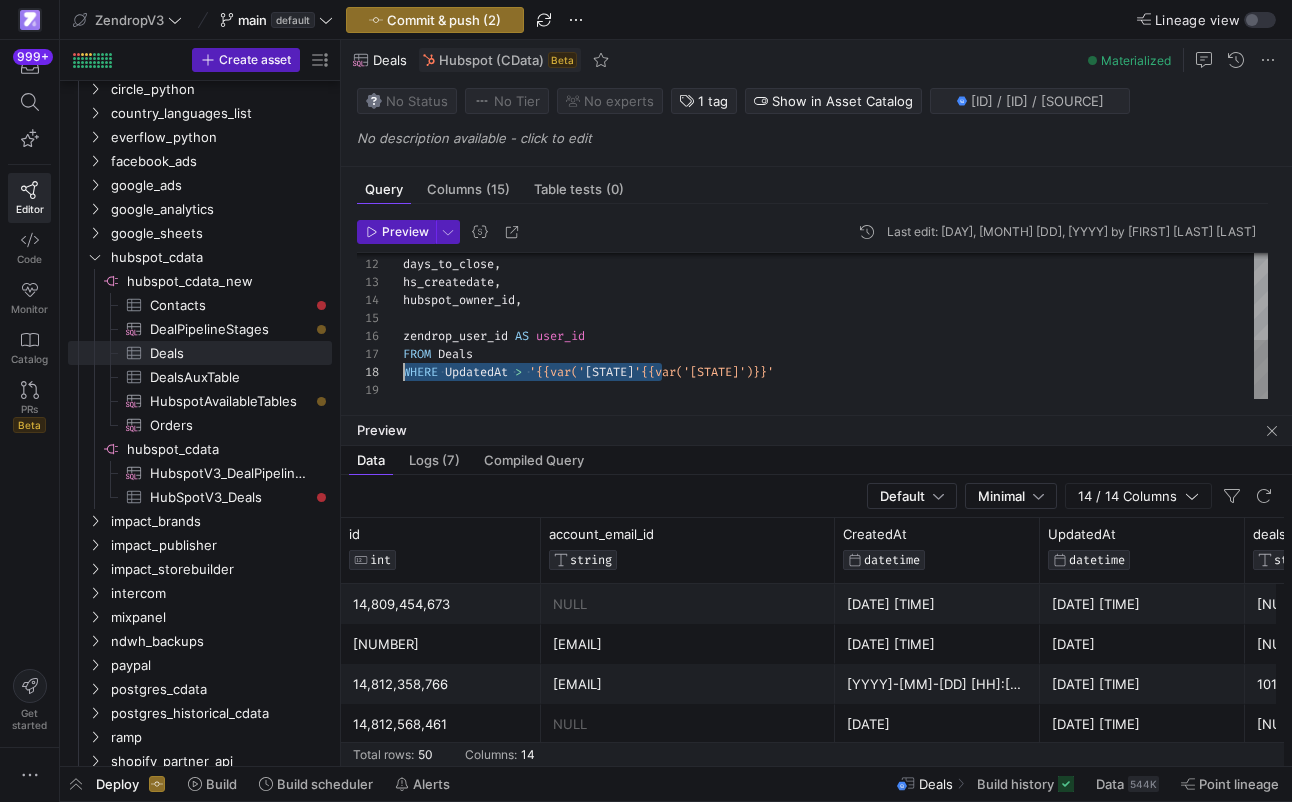 drag, startPoint x: 675, startPoint y: 369, endPoint x: 391, endPoint y: 371, distance: 284.00705 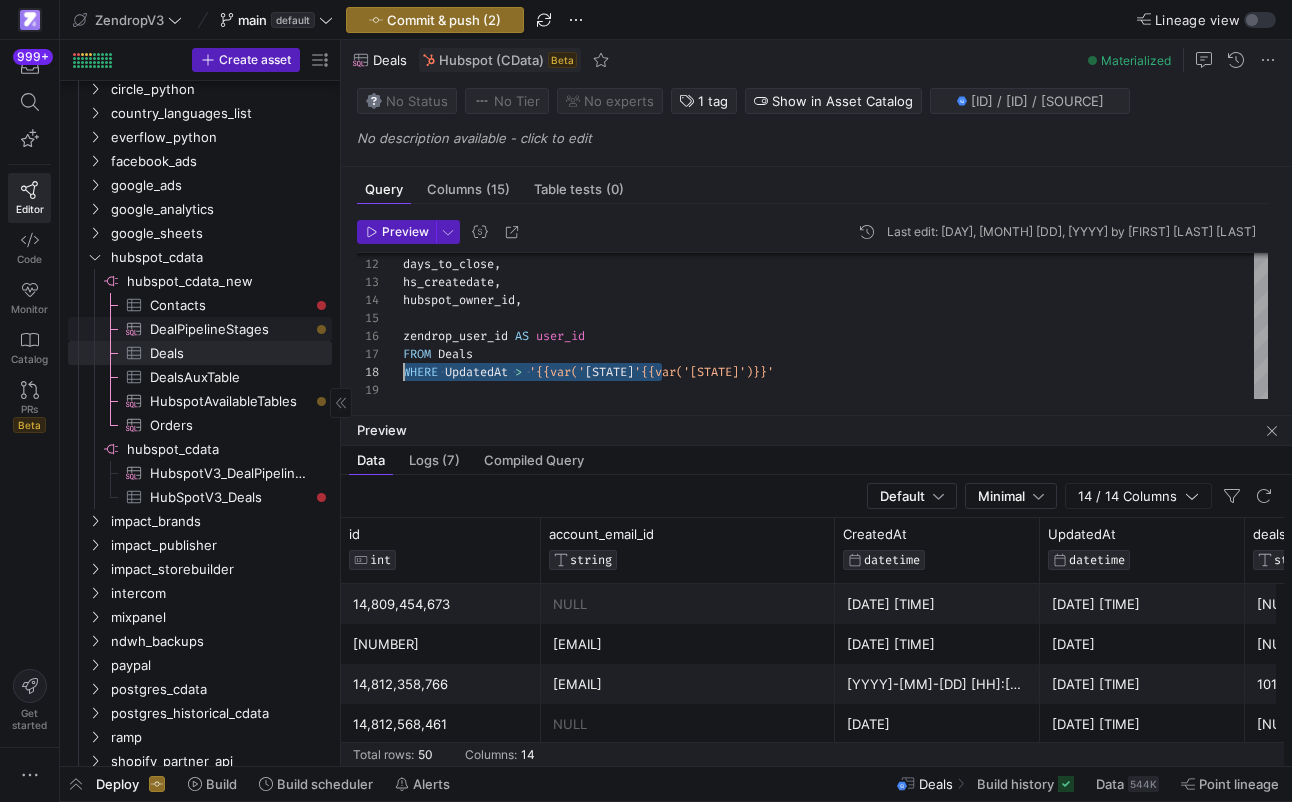 click on "DealPipelineStages​​​​​​​​​" at bounding box center [229, 329] 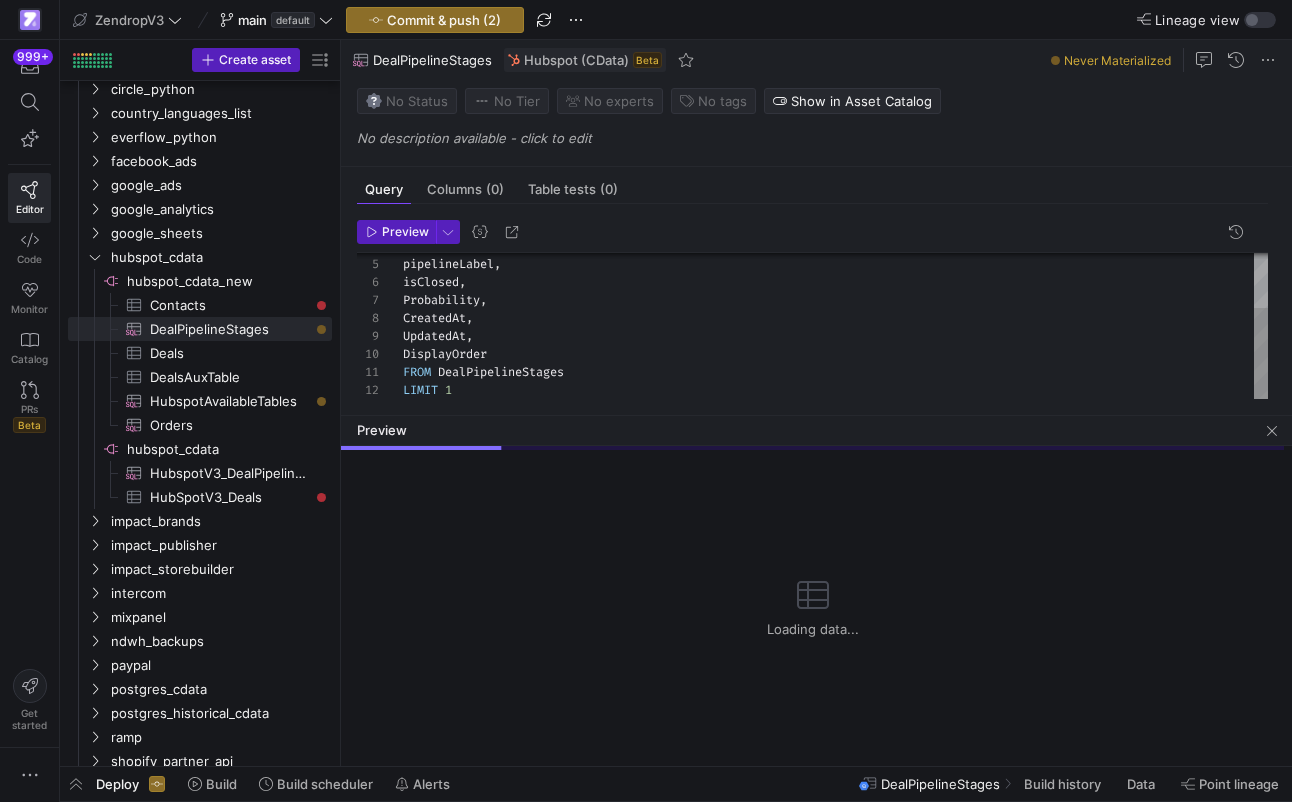 click on "label , pipelineLabel , isClosed , Probability , CreatedAt , UpdatedAt , DisplayOrder FROM   DealPipelineStages LIMIT   1" at bounding box center (835, 283) 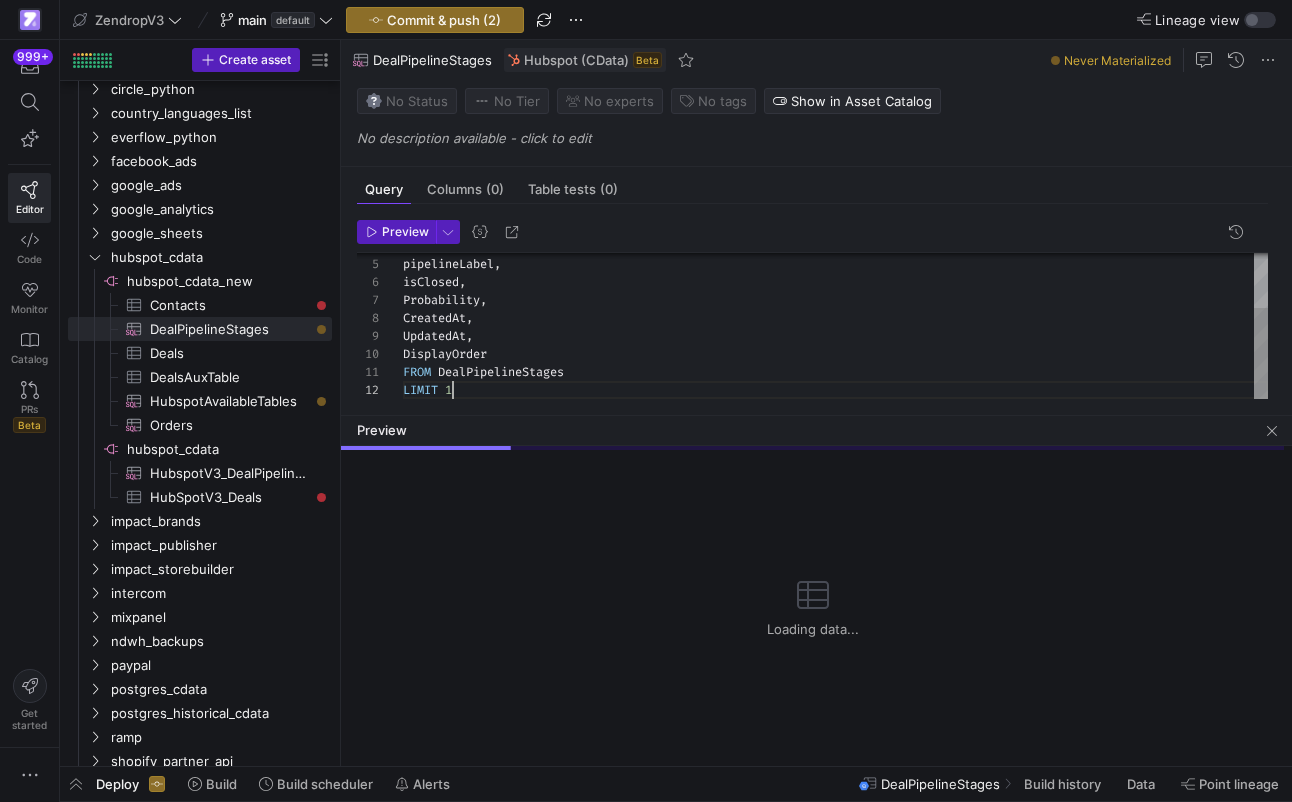 click on "label , pipelineLabel , isClosed , Probability , CreatedAt , UpdatedAt , DisplayOrder FROM   DealPipelineStages LIMIT   1" at bounding box center [835, 283] 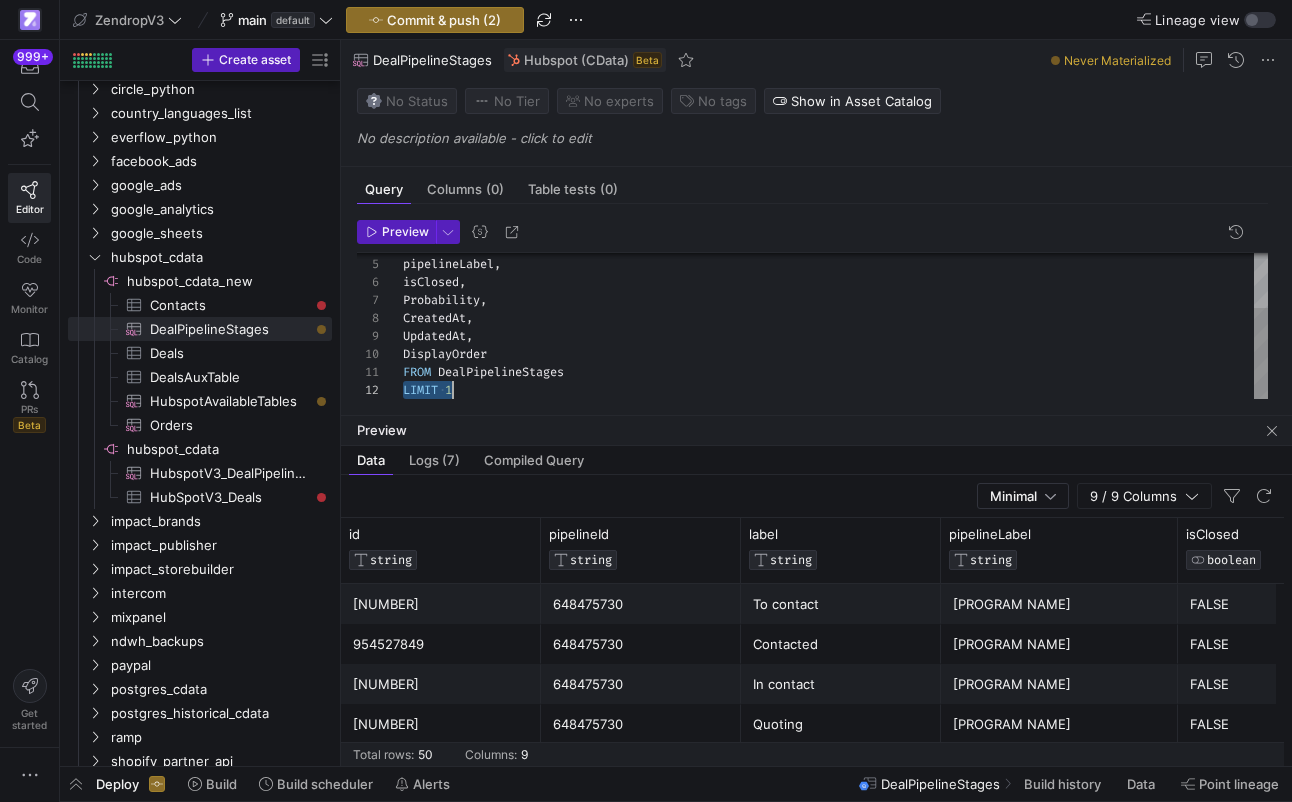 click on "label , pipelineLabel , isClosed , Probability , CreatedAt , UpdatedAt , DisplayOrder FROM   DealPipelineStages LIMIT   1" at bounding box center [835, 283] 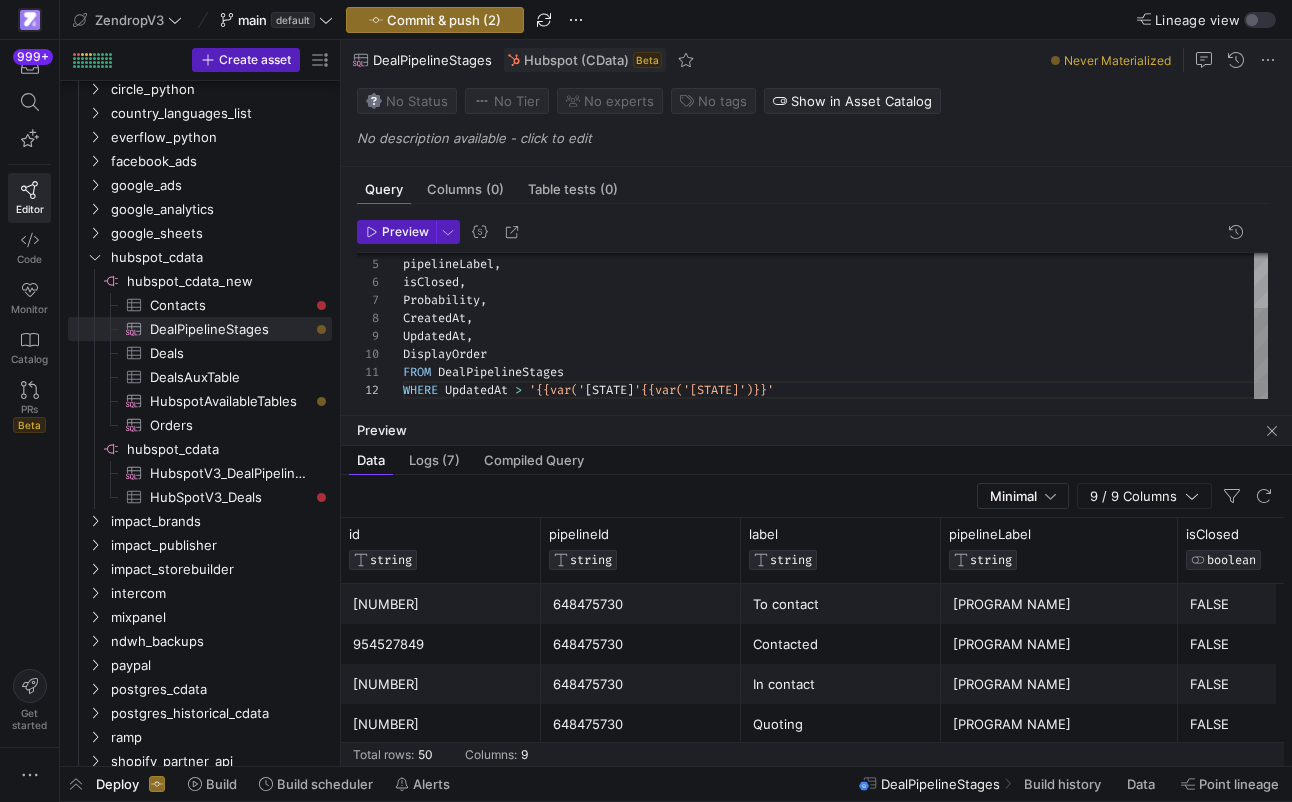 click on "label , pipelineLabel , isClosed , Probability , CreatedAt , UpdatedAt , DisplayOrder FROM  DealPipelineStages WHERE  UpdatedAt  > '[STATE]'" at bounding box center (835, 283) 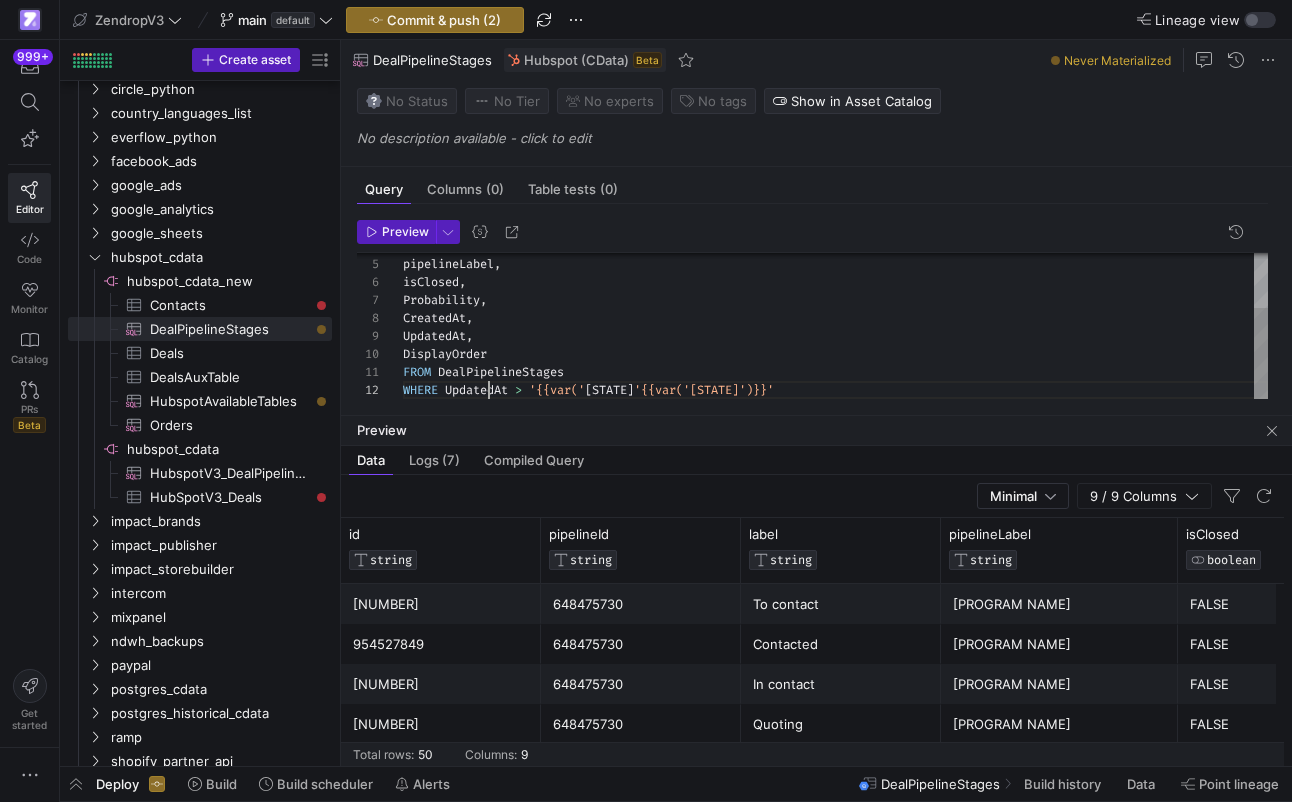 click on "label , pipelineLabel , isClosed , Probability , CreatedAt , UpdatedAt , DisplayOrder FROM  DealPipelineStages WHERE  UpdatedAt  > '[STATE]'" at bounding box center [835, 283] 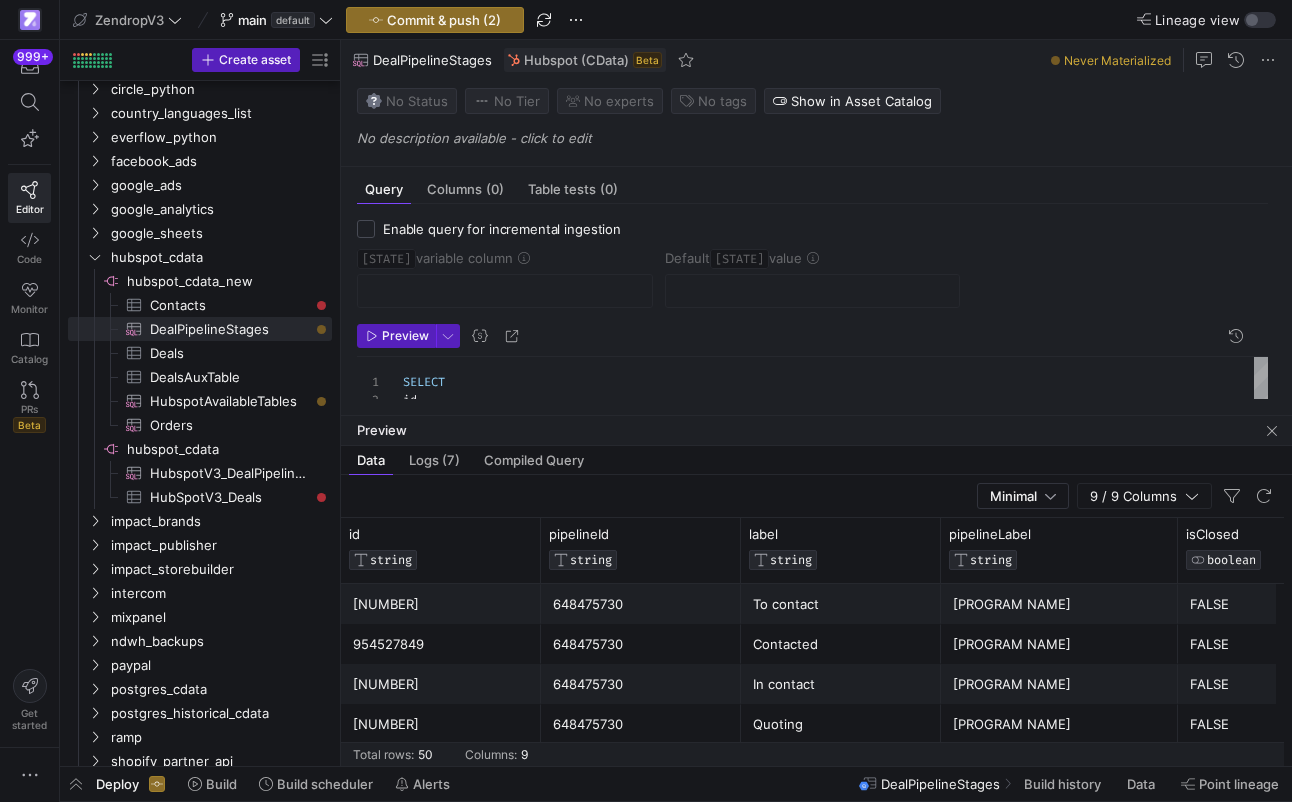 click on "Enable query for incremental ingestion  [STATE]  variable column   Default  [STATE]  value  Preview
4 5 6 7 8 3 1 2 label , pipelineLabel , isClosed , Probability , CreatedAt , pipelineId , SELECT   id , FROM DealPipelineStages
WHERE UpdatedAt > '{{var('[STATE]')}}'" at bounding box center (812, 301) 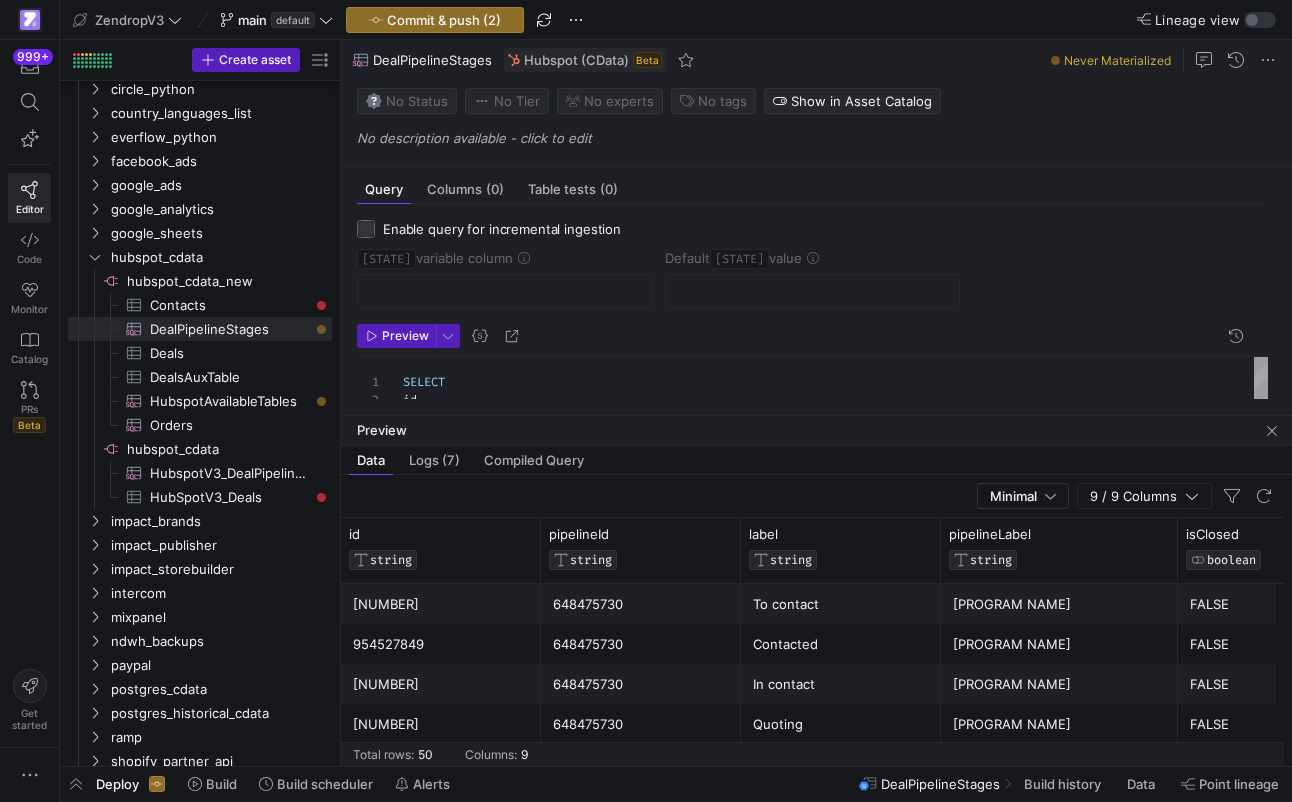 click on "Enable query for incremental ingestion" at bounding box center (366, 229) 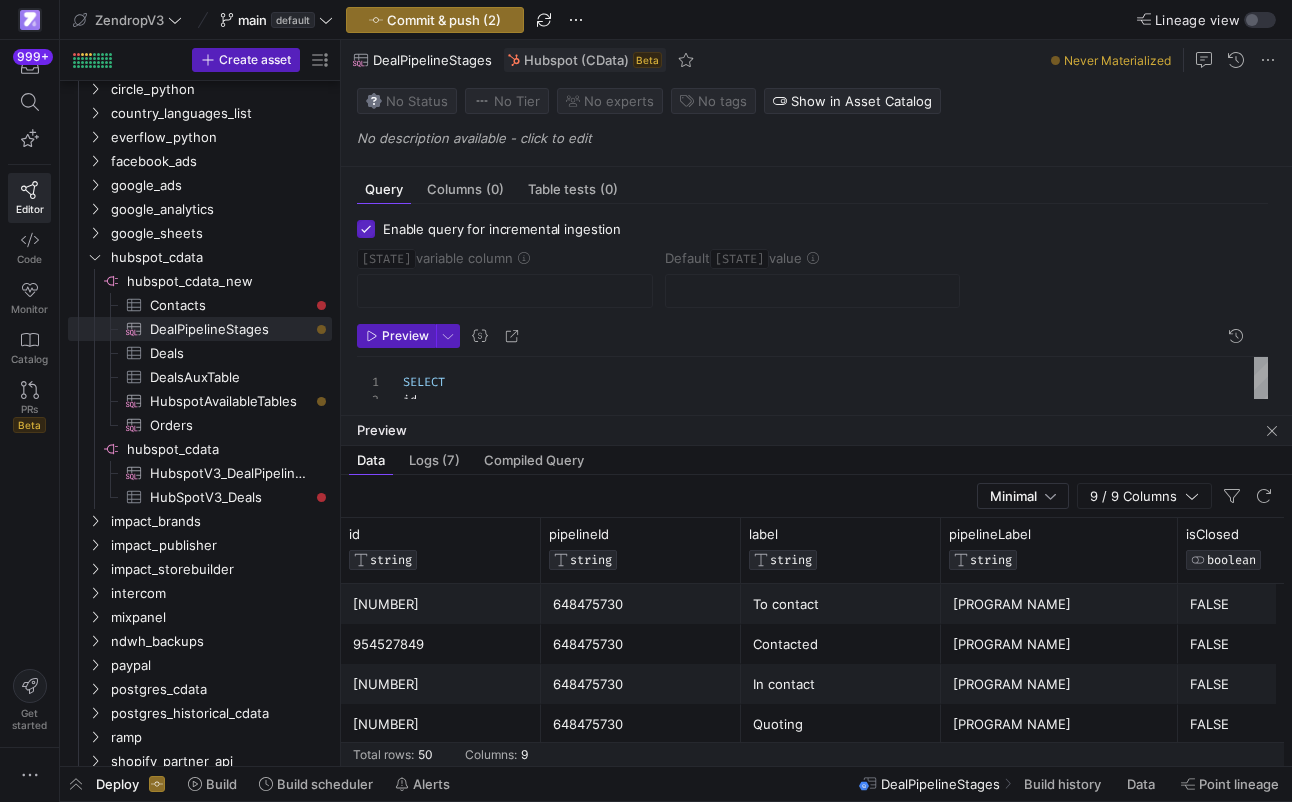 checkbox on "true" 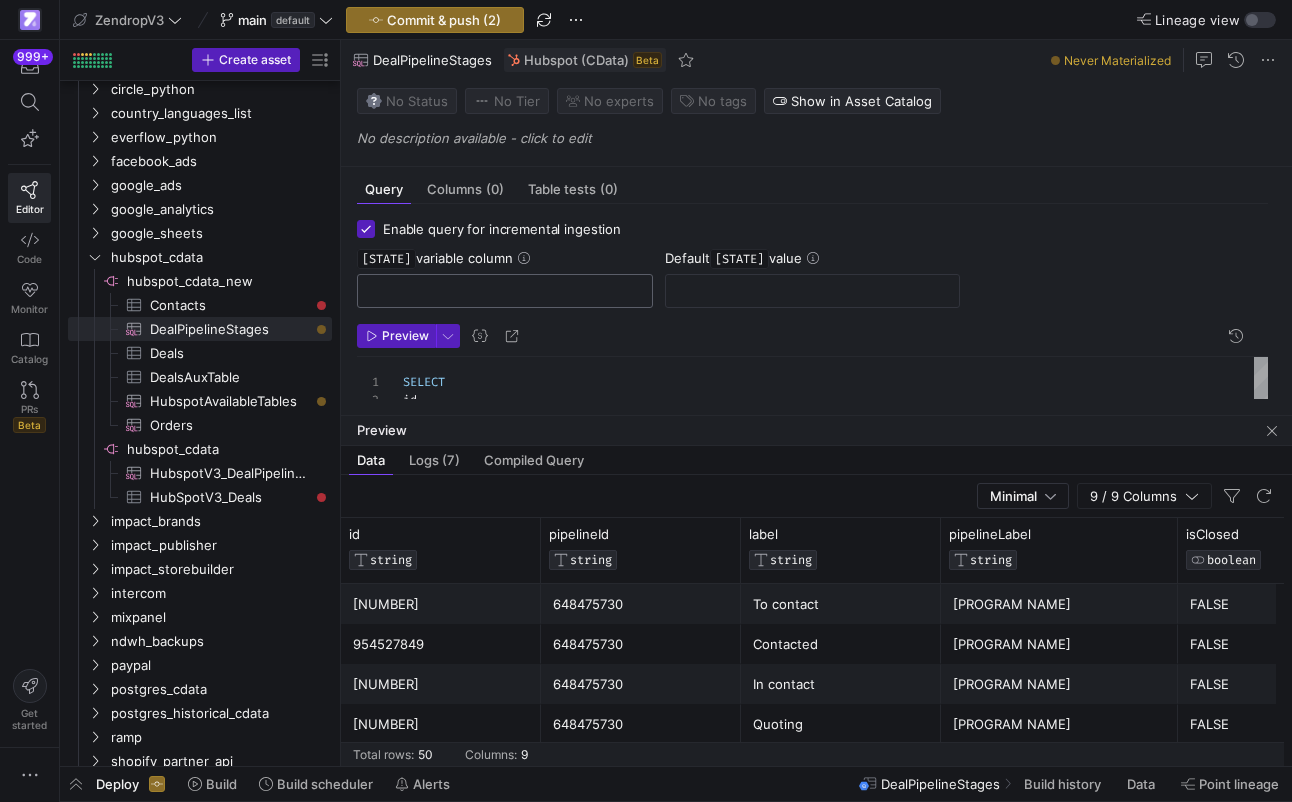 click at bounding box center (505, 291) 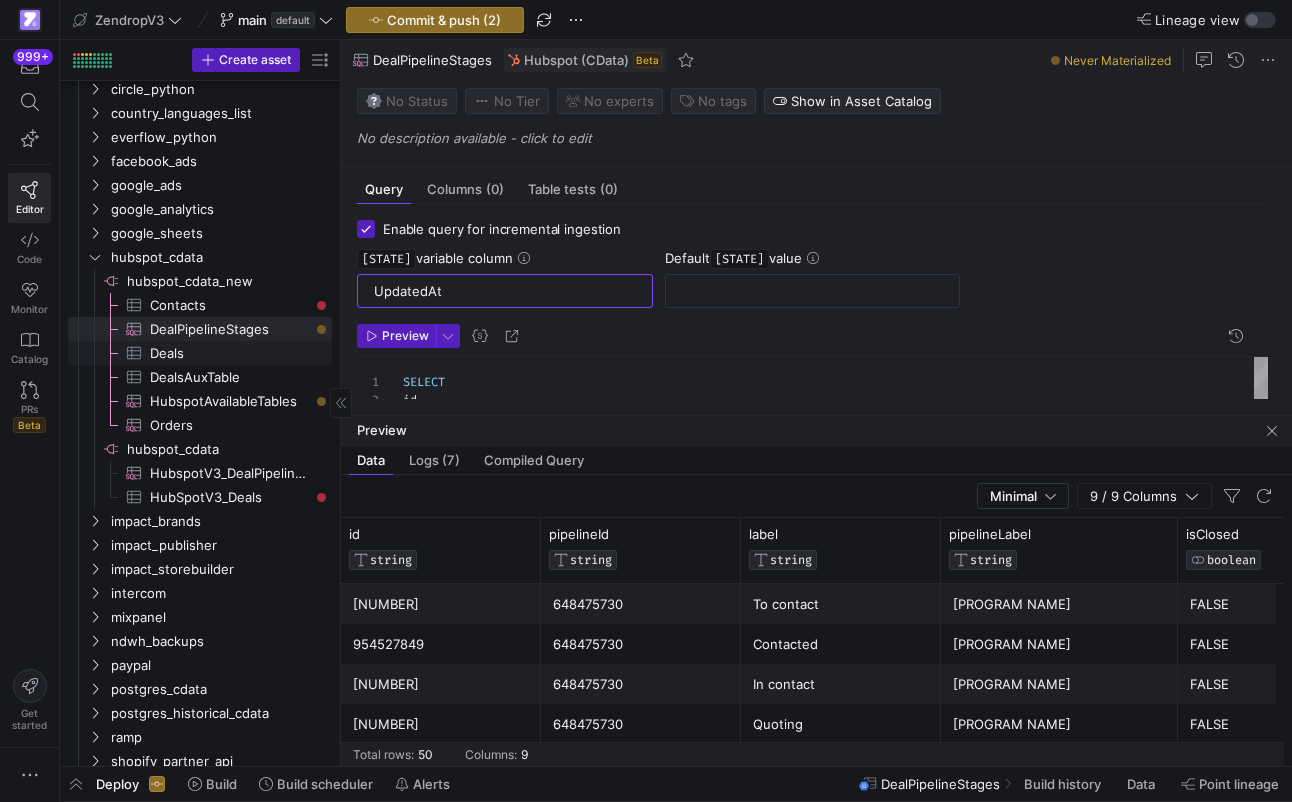 type on "UpdatedAt" 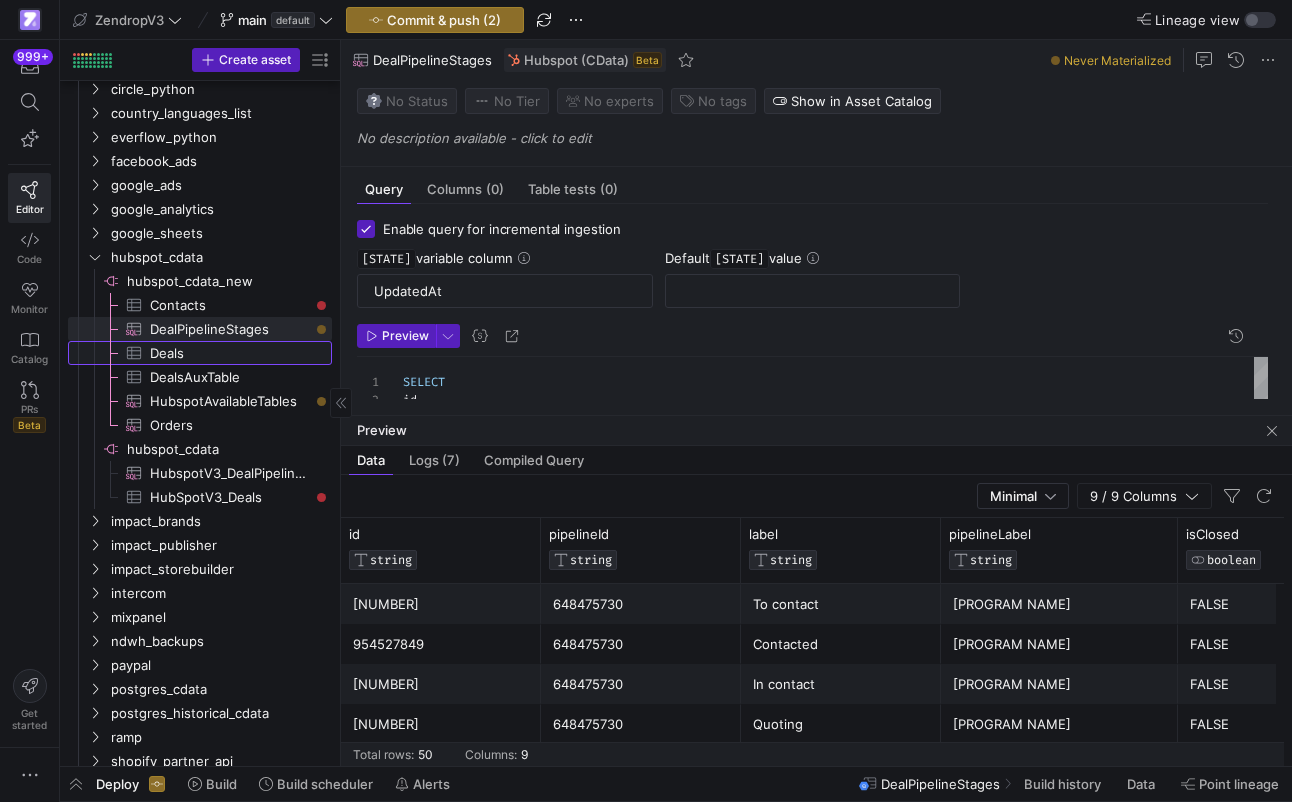 click on "Deals​​​​​​​​​" at bounding box center [229, 353] 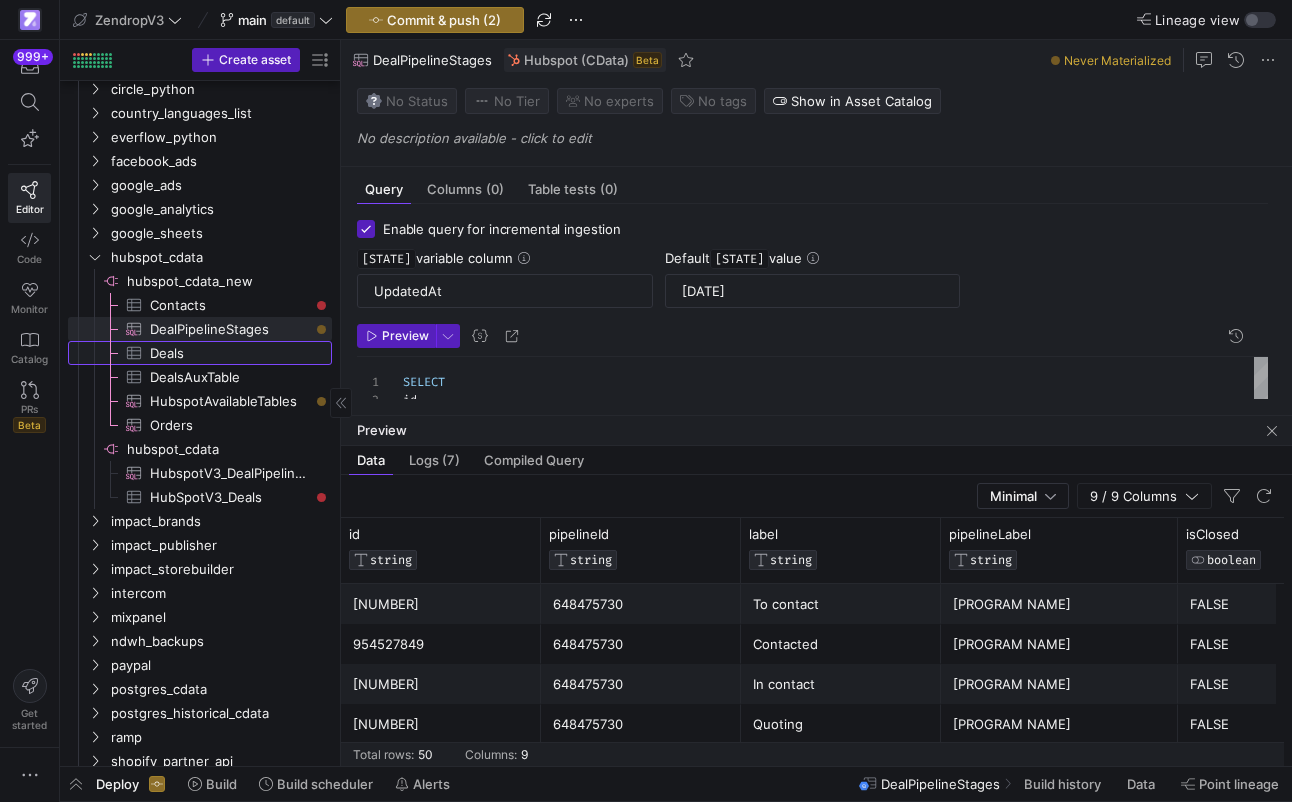 scroll, scrollTop: 180, scrollLeft: 0, axis: vertical 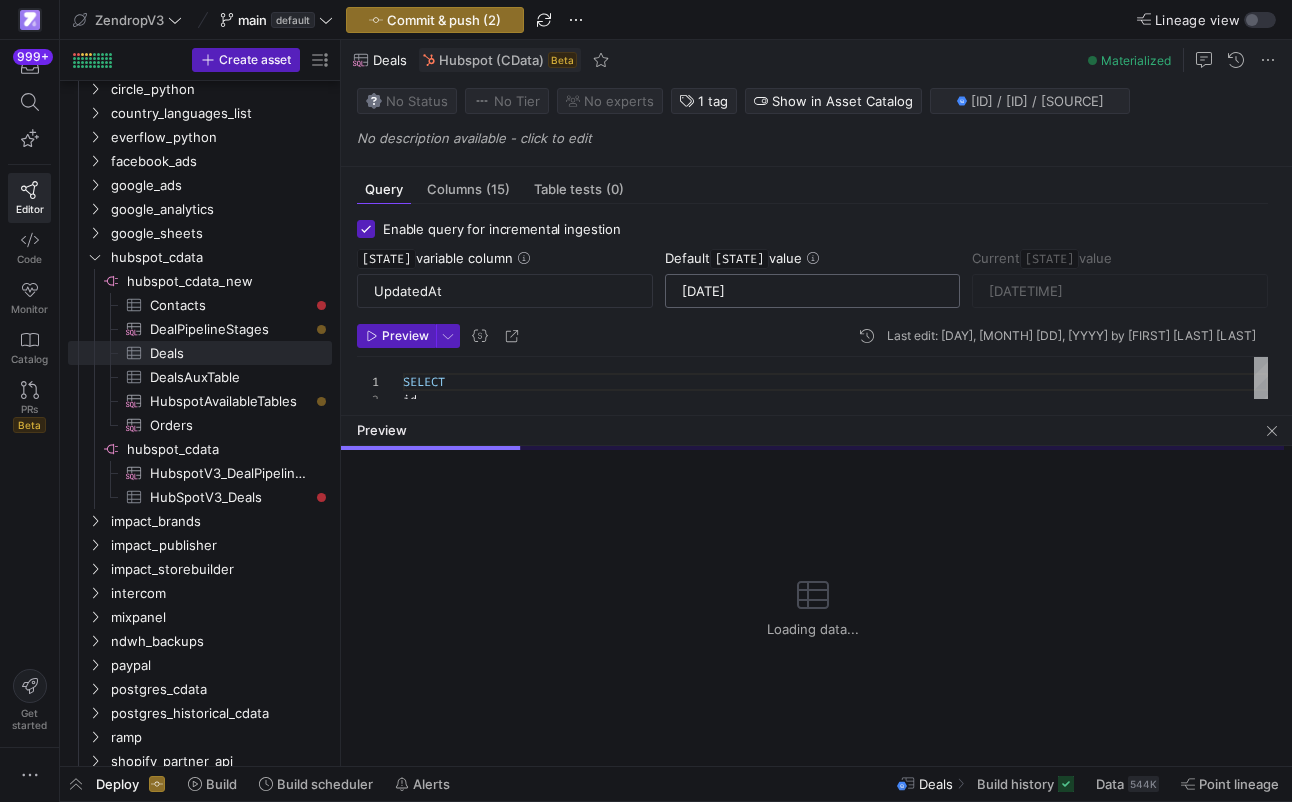 click on "[DATE]" at bounding box center (813, 291) 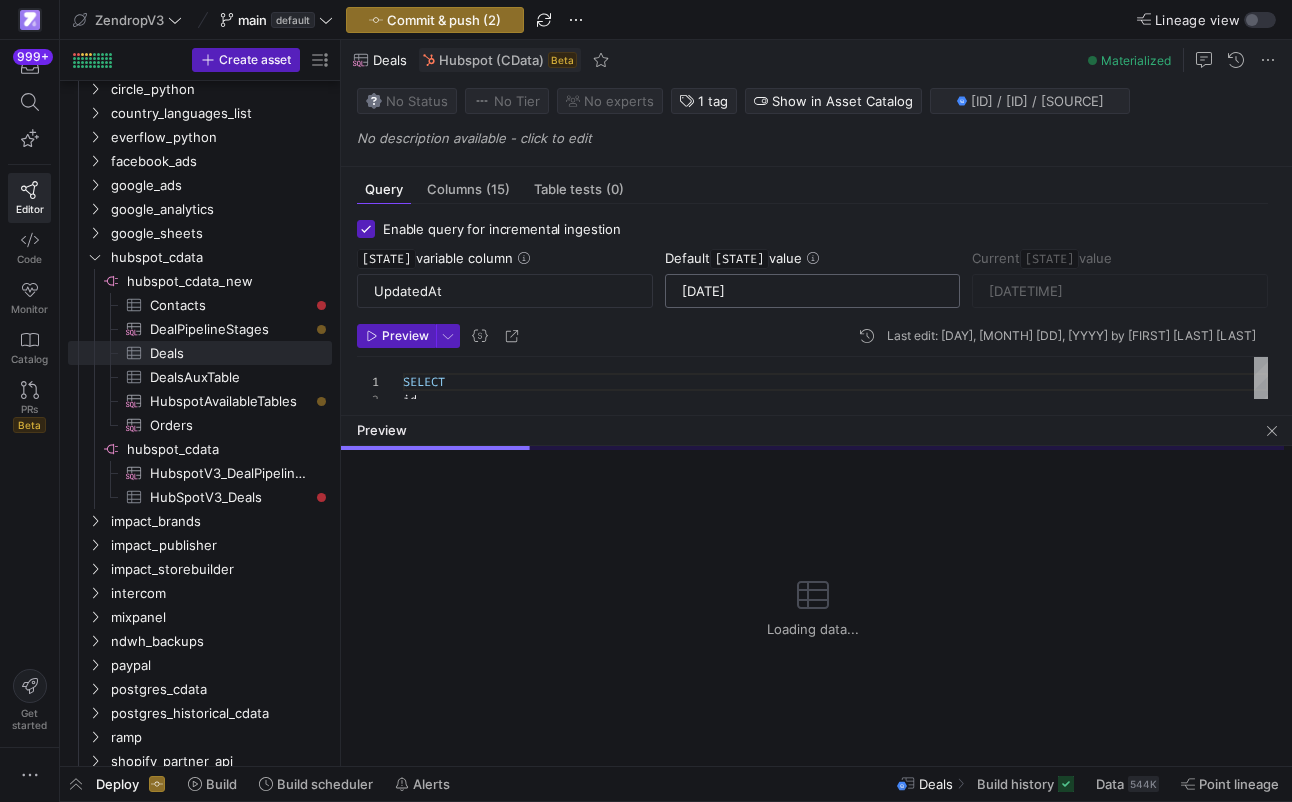 click on "[DATE]" at bounding box center (813, 291) 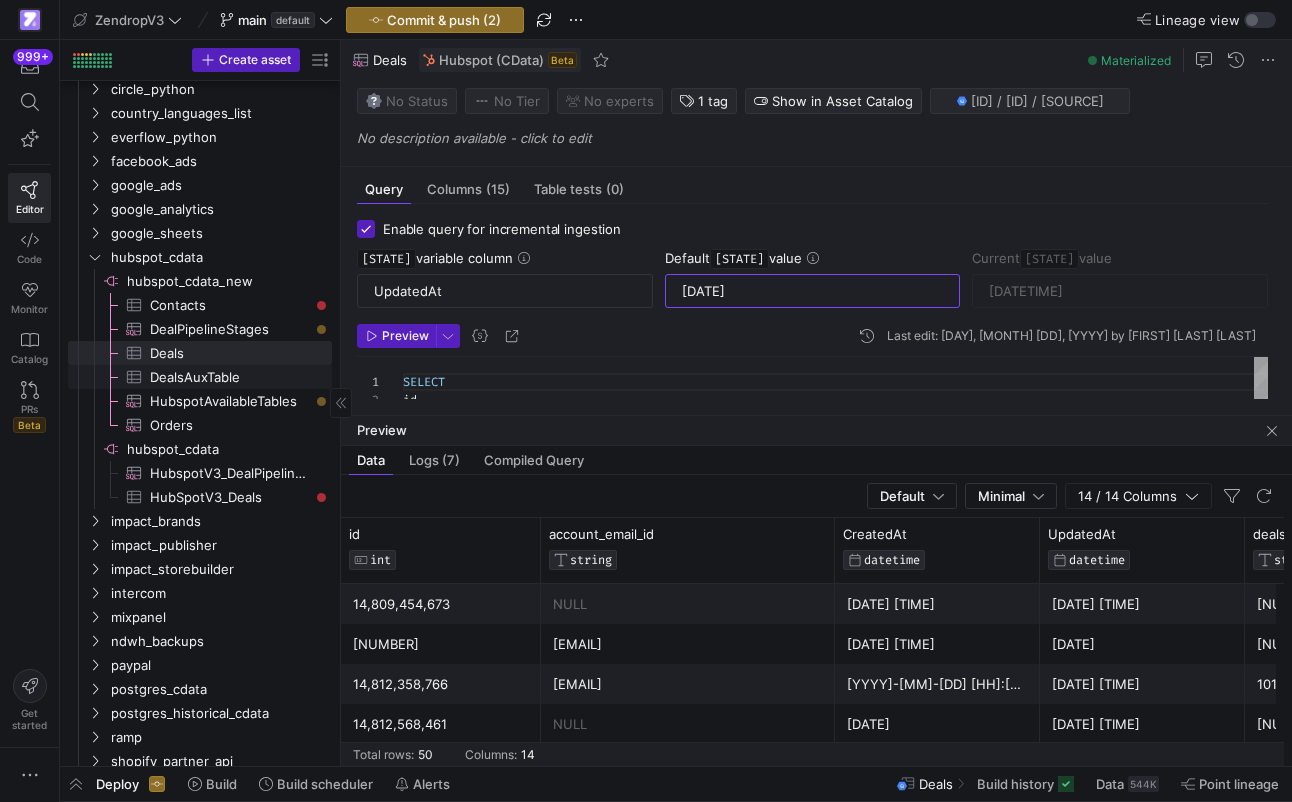 click on "DealsAuxTable​​​​​​​​​" at bounding box center [229, 377] 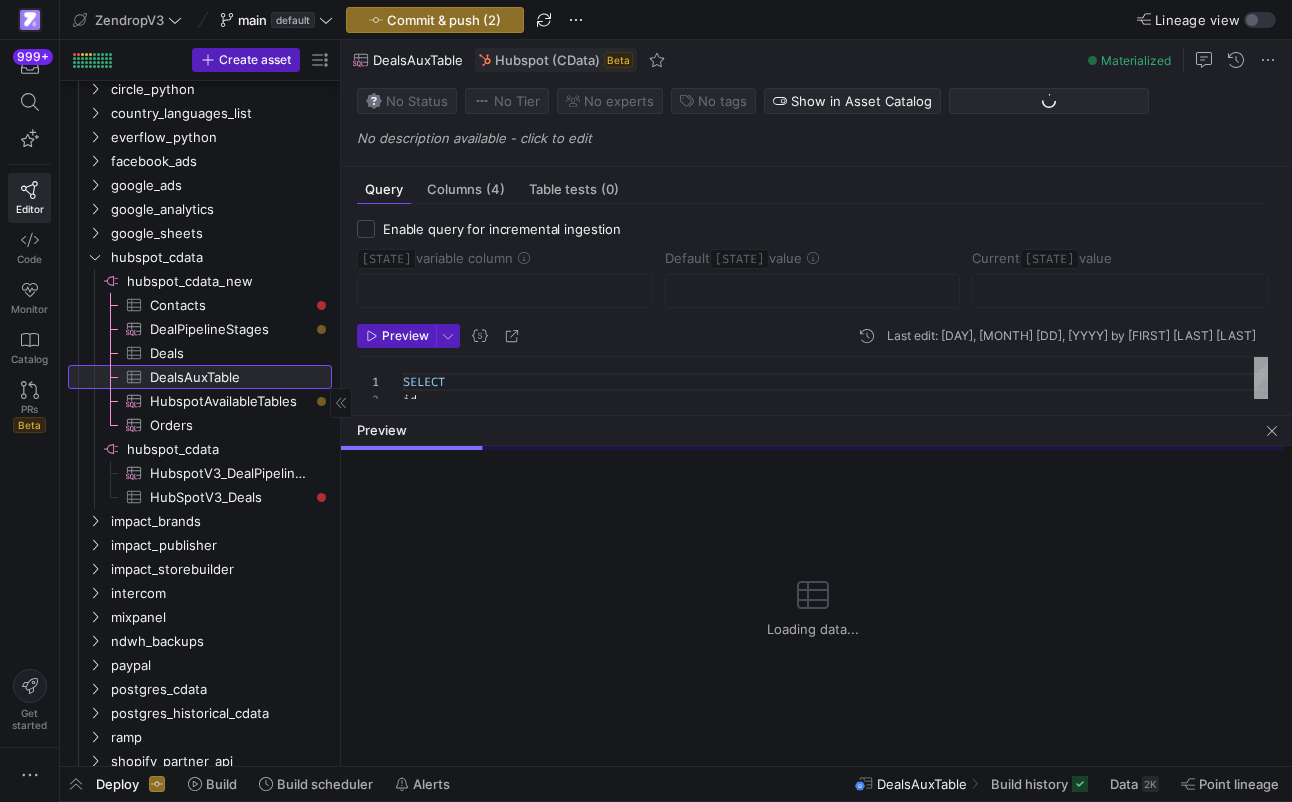 scroll, scrollTop: 90, scrollLeft: 0, axis: vertical 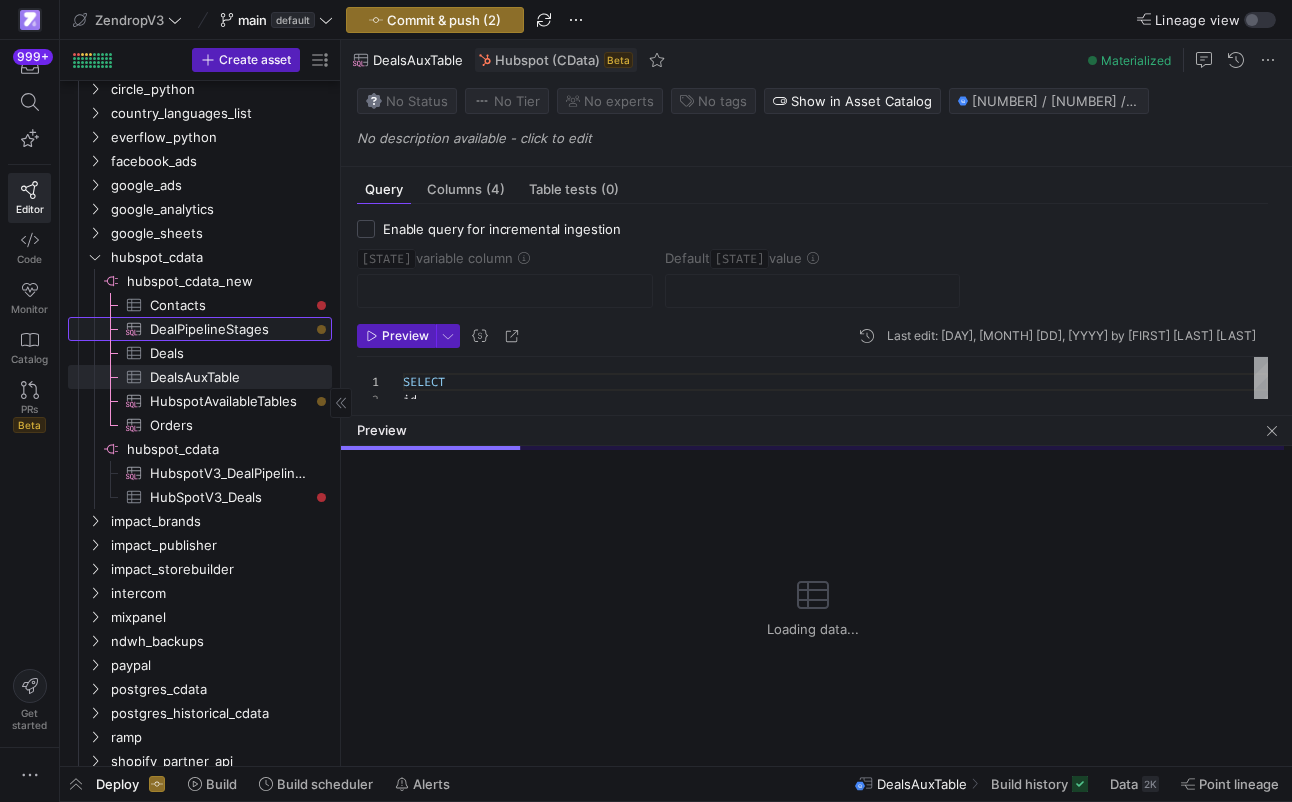 click on "DealPipelineStages​​​​​​​​​" at bounding box center (229, 329) 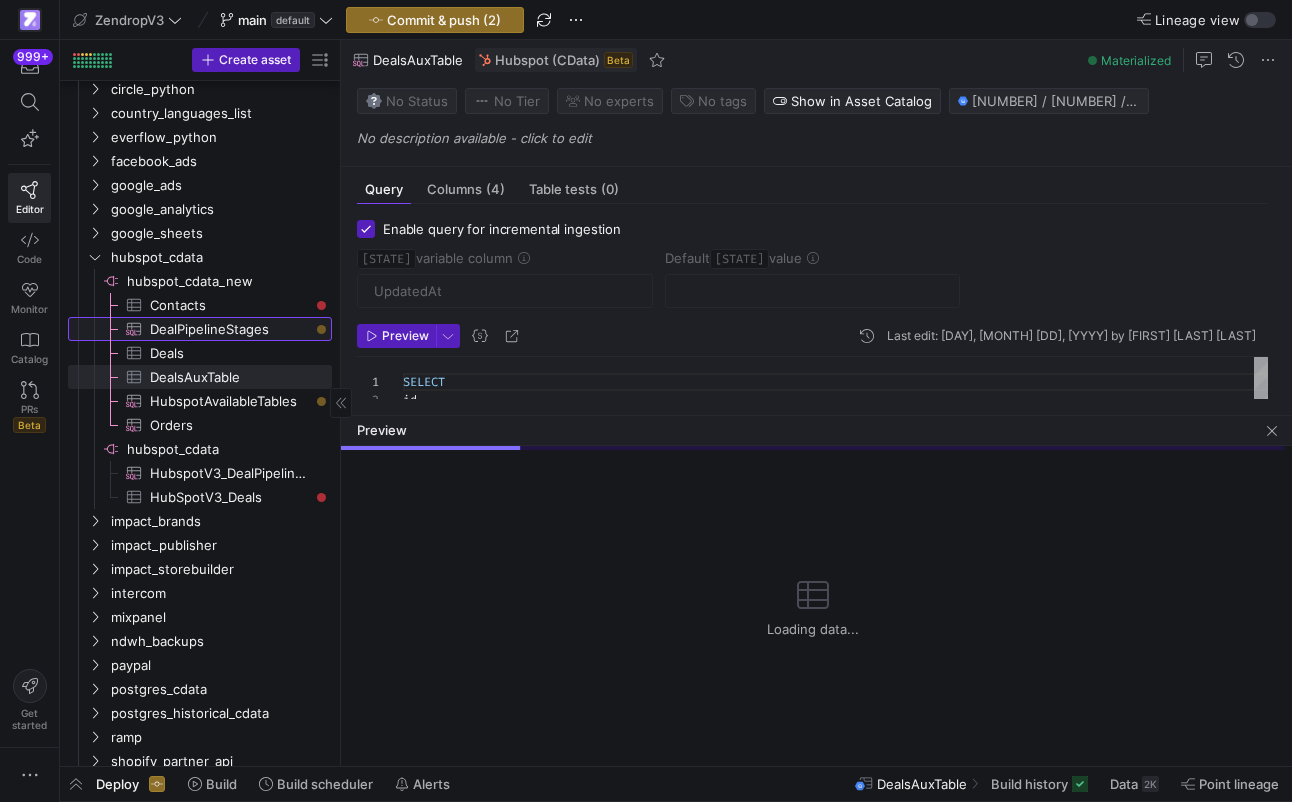 scroll, scrollTop: 180, scrollLeft: 0, axis: vertical 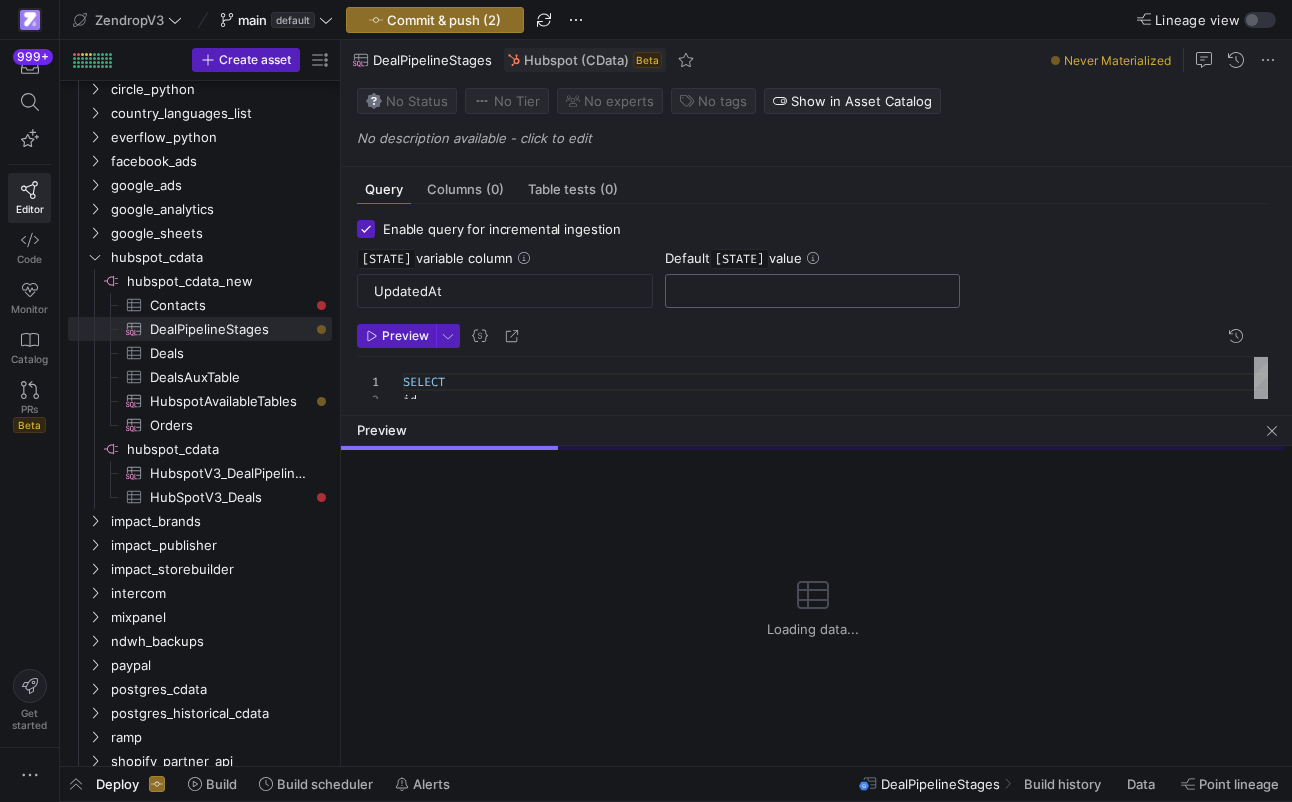 click at bounding box center [813, 291] 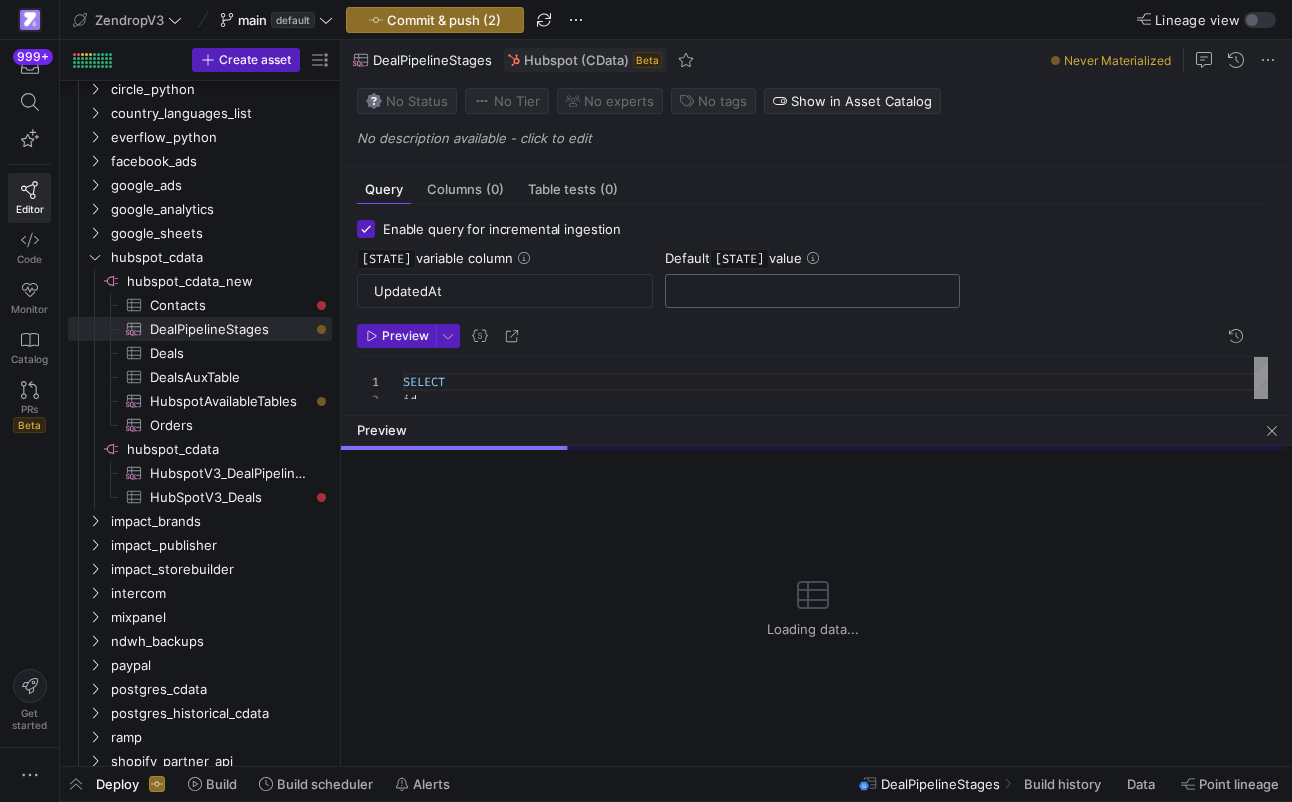paste on "[DATE]" 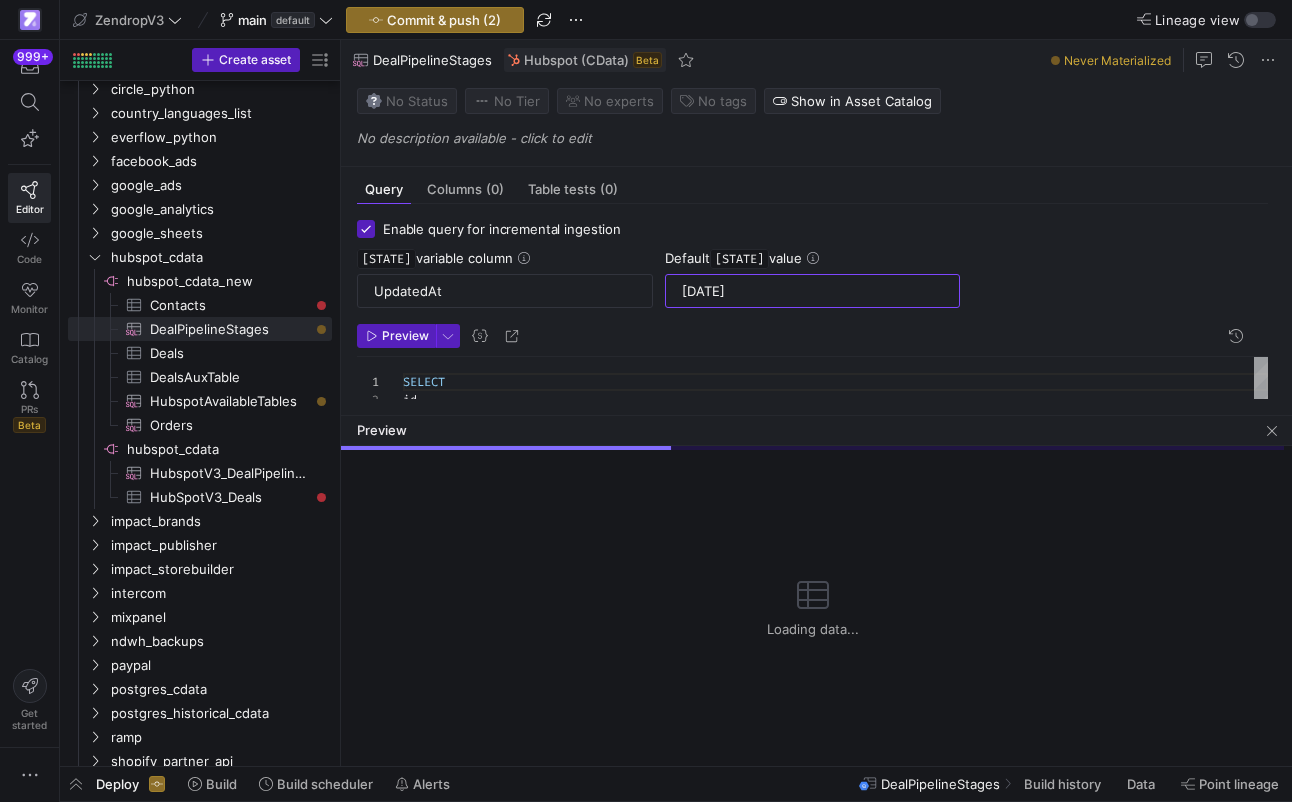 type on "[DATE]" 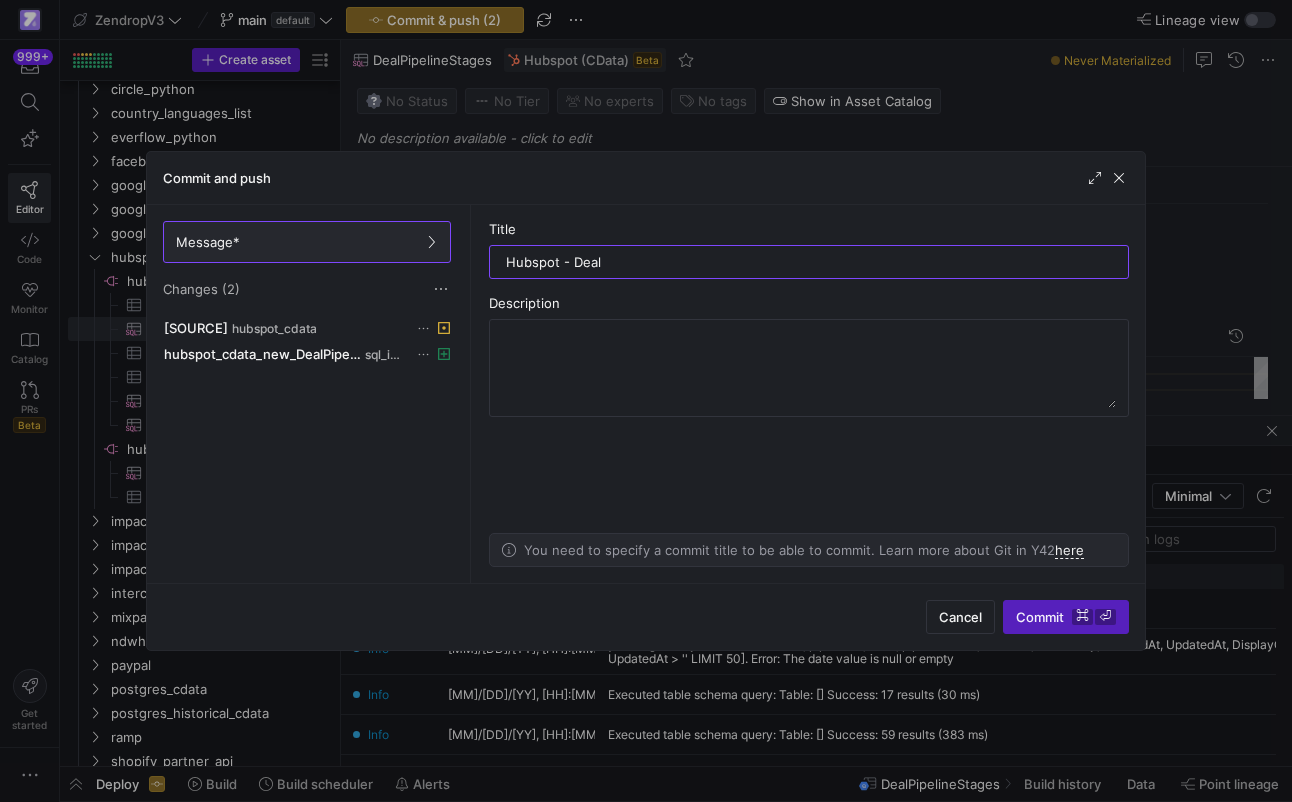 type on "Hubspot - Deals" 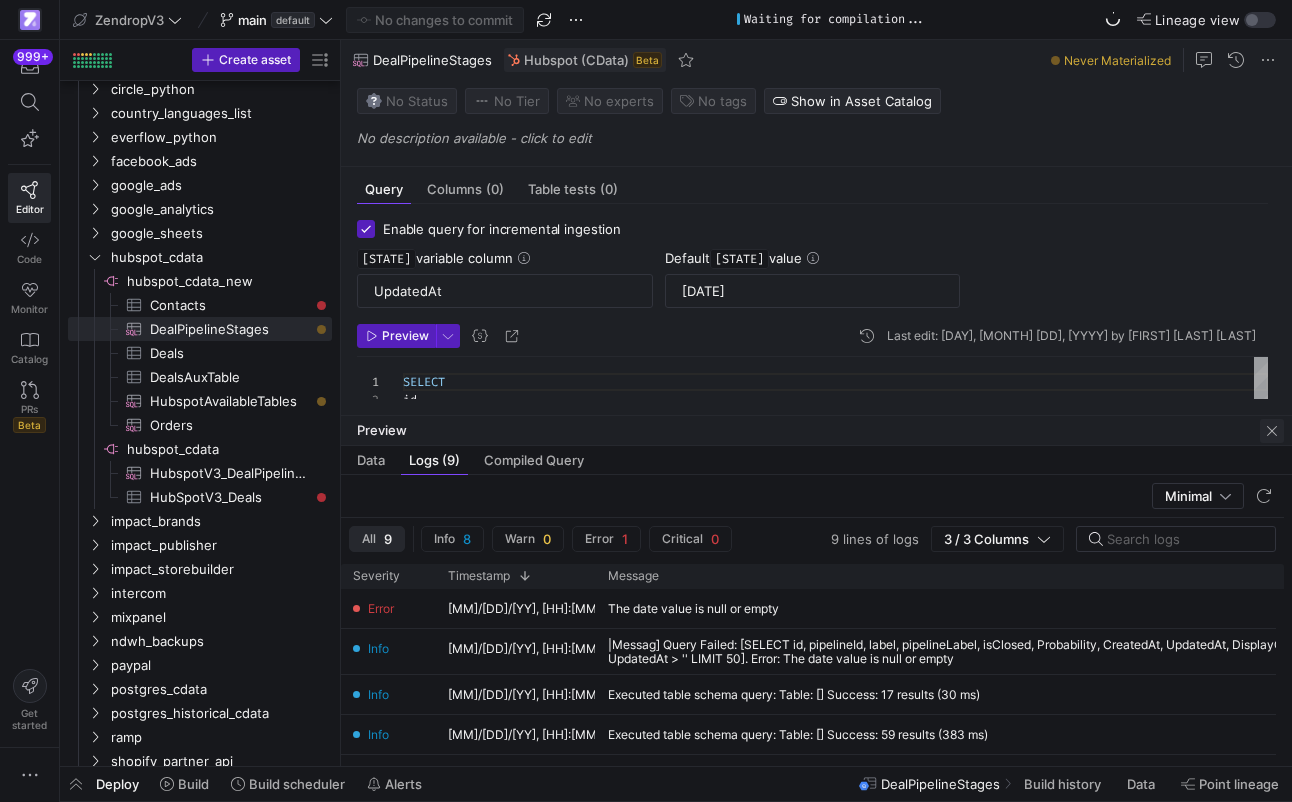 click at bounding box center [1272, 431] 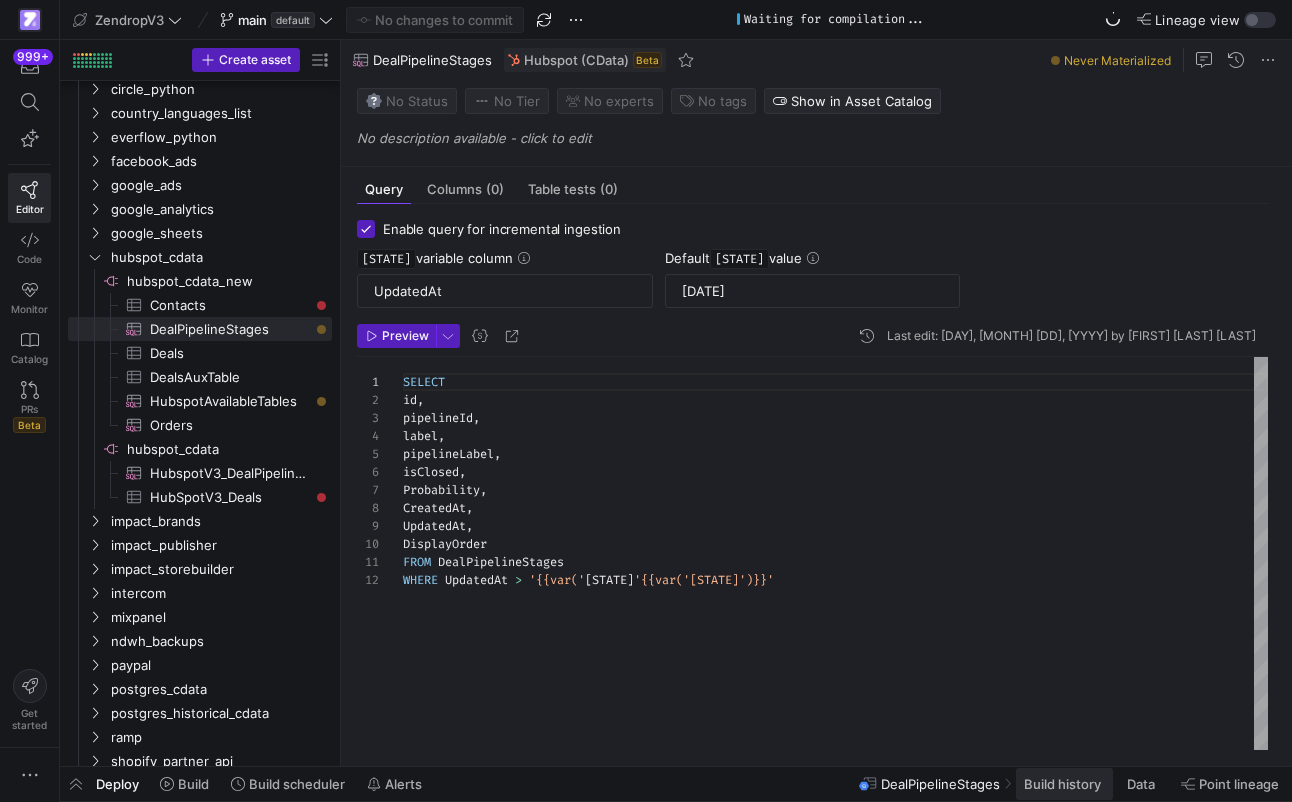 click on "Build history" at bounding box center (1064, 784) 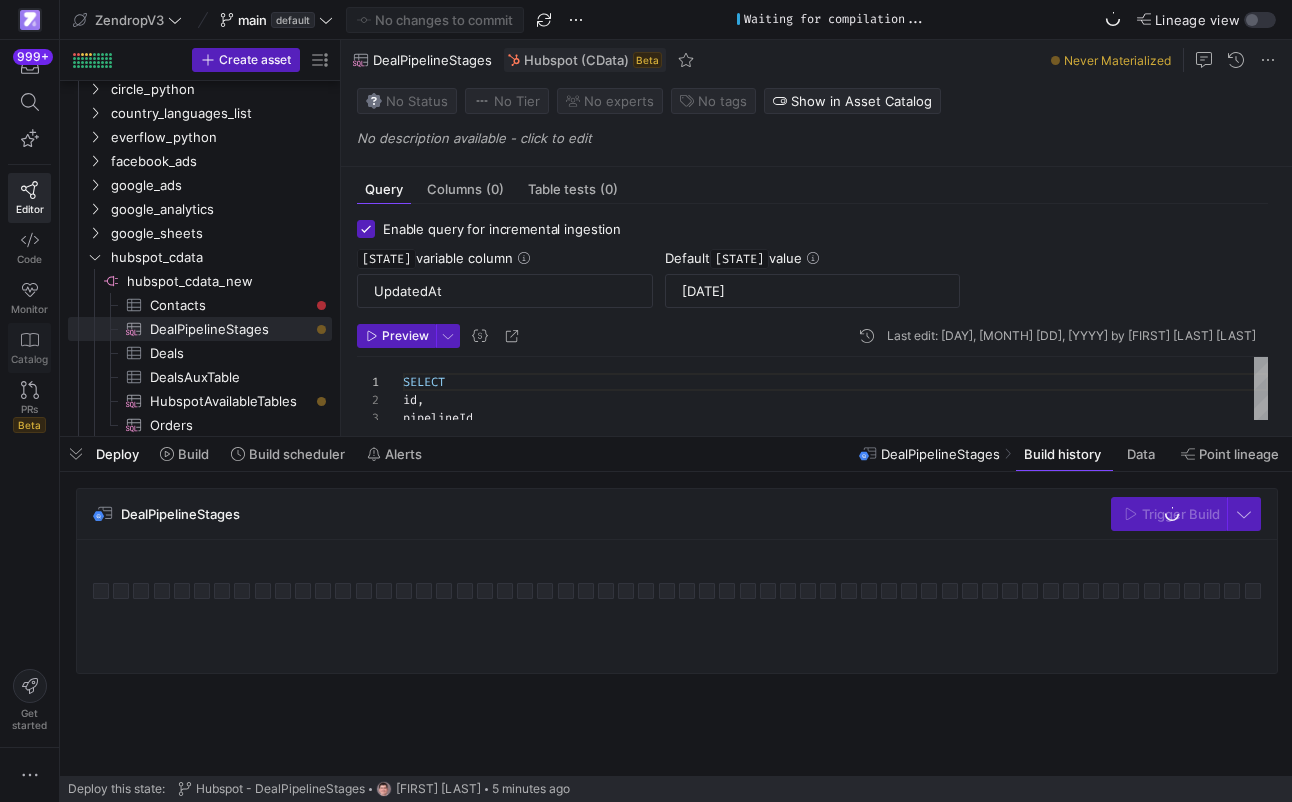 type 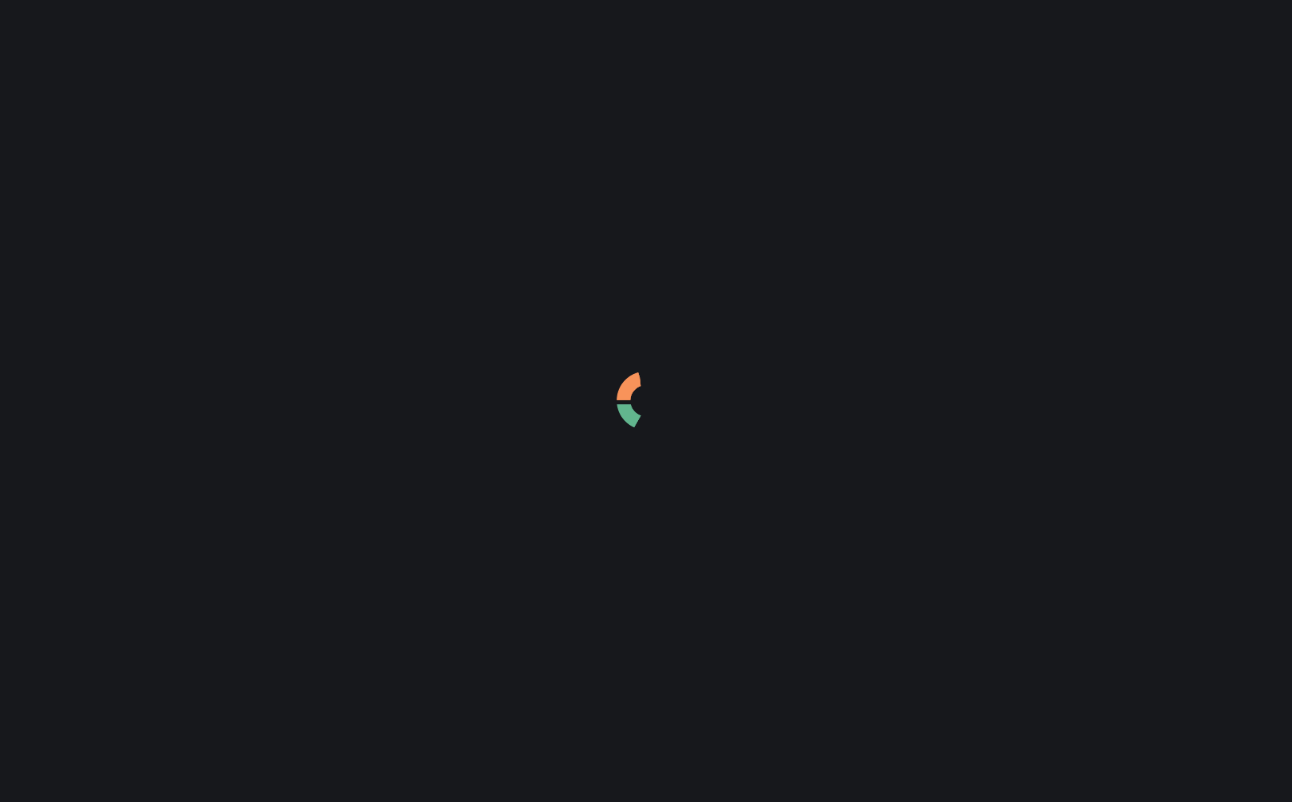 scroll, scrollTop: 0, scrollLeft: 0, axis: both 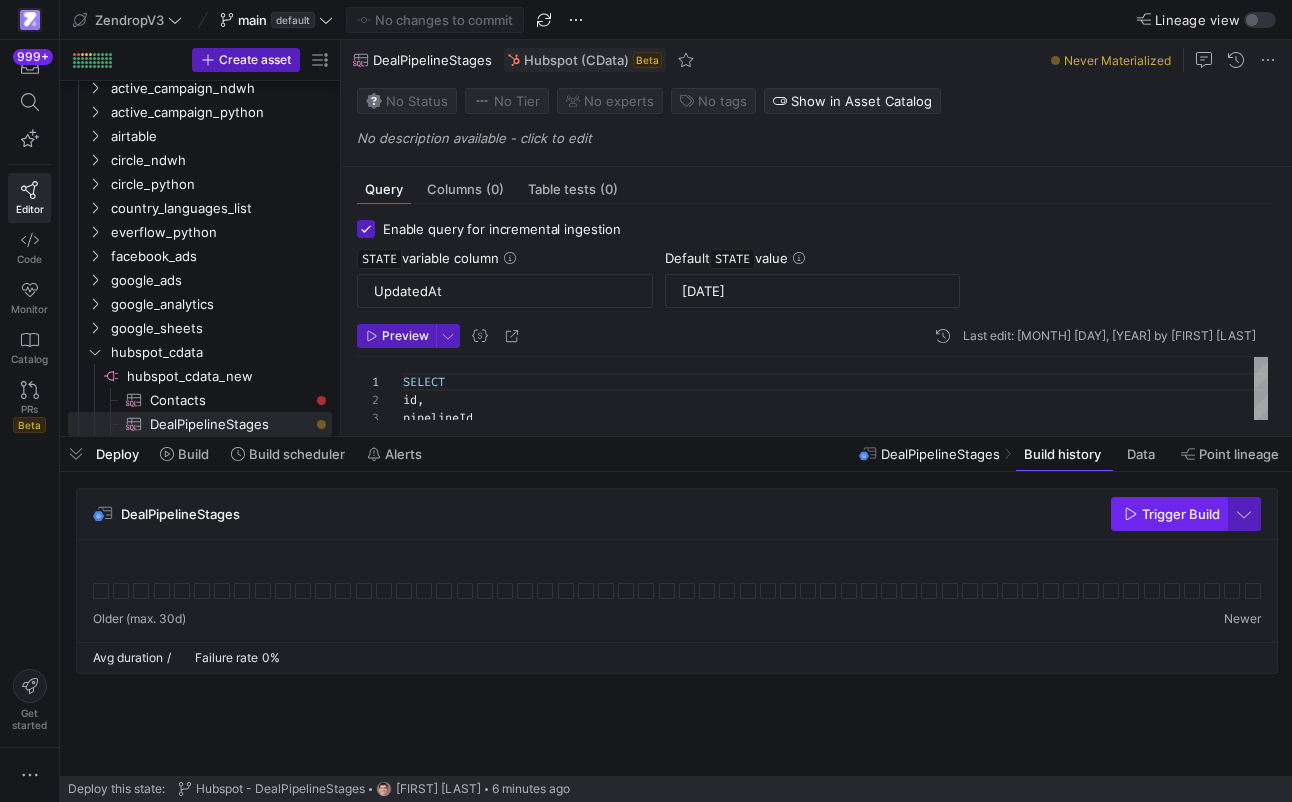 click at bounding box center (1131, 514) 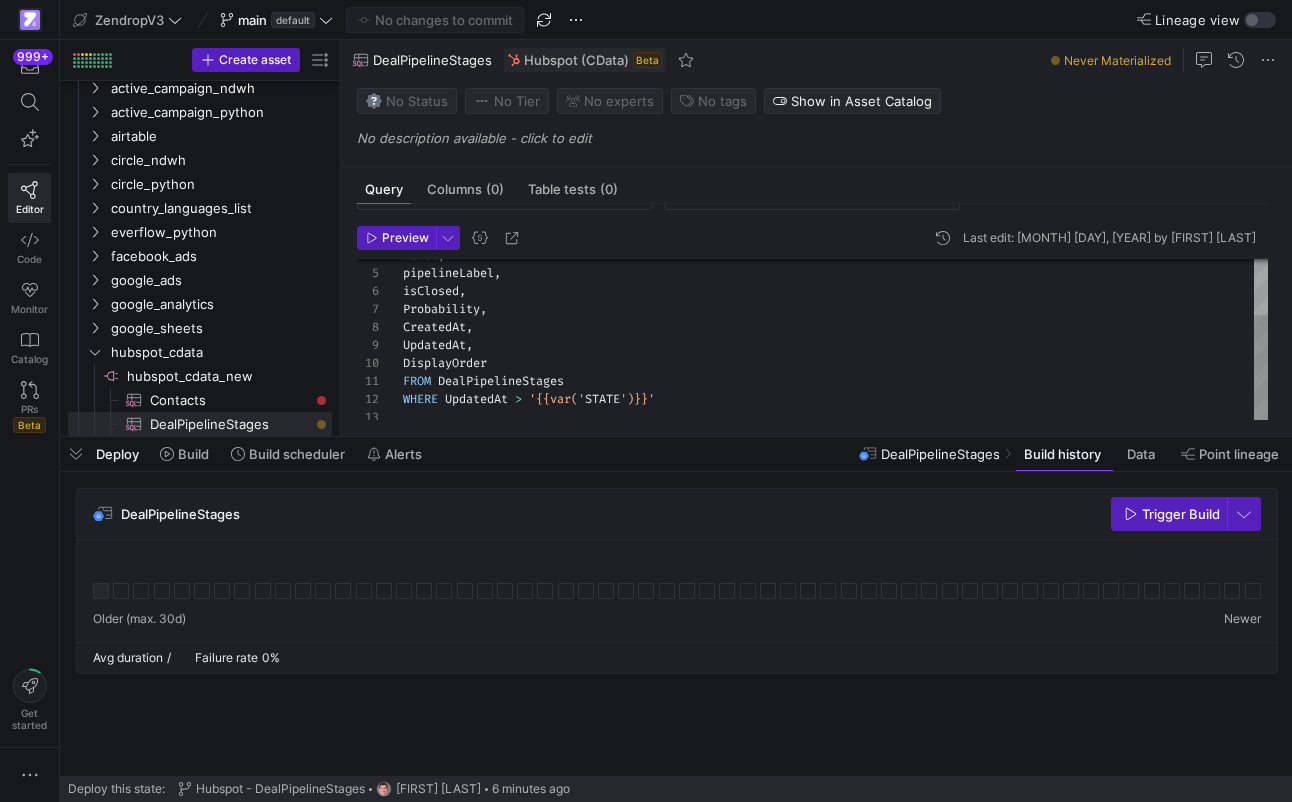 scroll, scrollTop: 104, scrollLeft: 0, axis: vertical 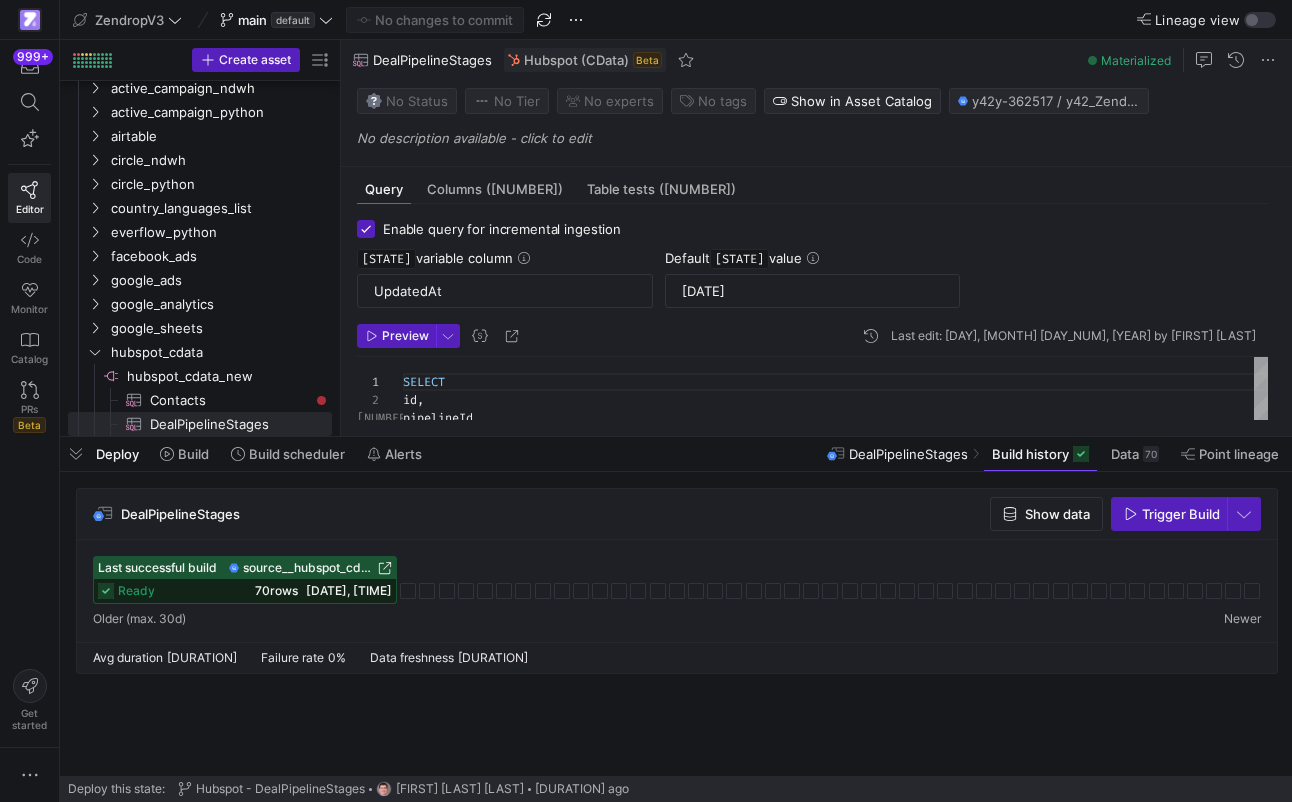 click on "70   rows  07/02/25, 07:06 PM" at bounding box center (323, 591) 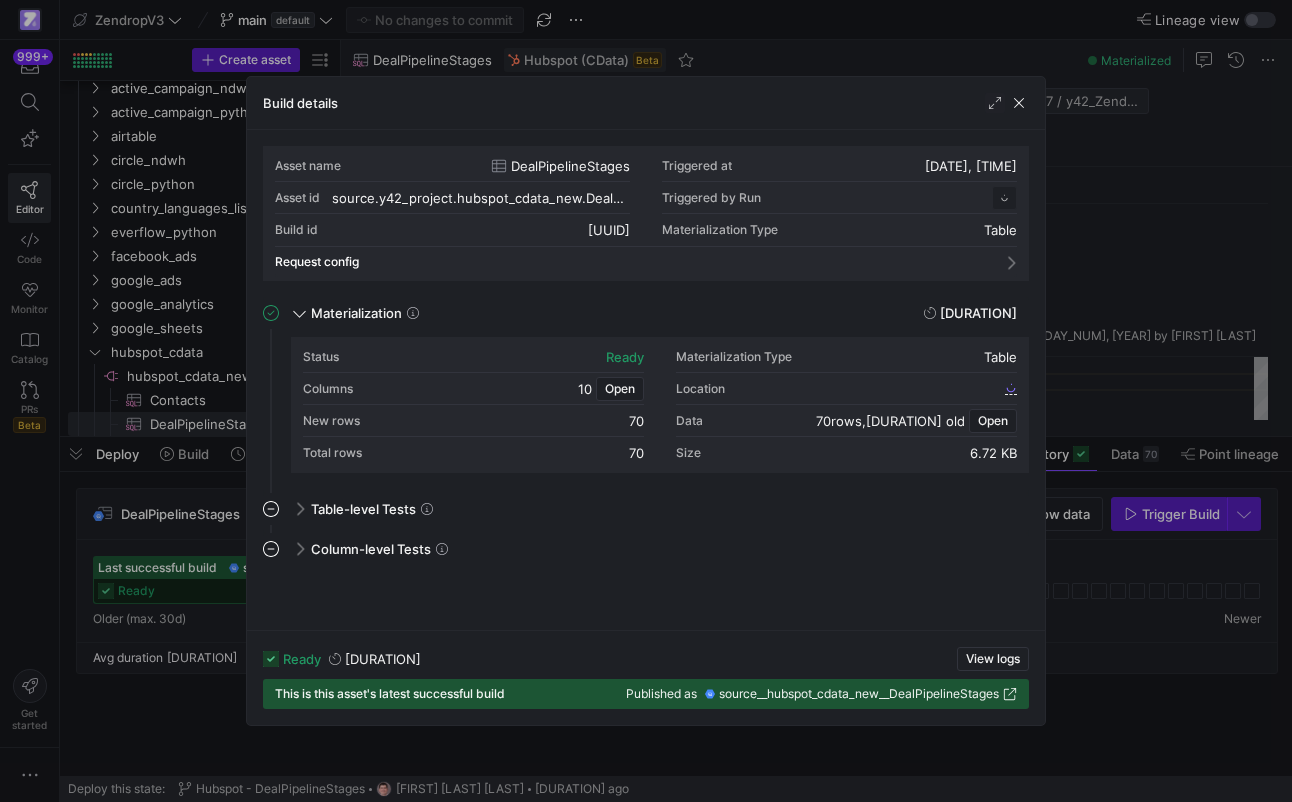 scroll, scrollTop: 180, scrollLeft: 0, axis: vertical 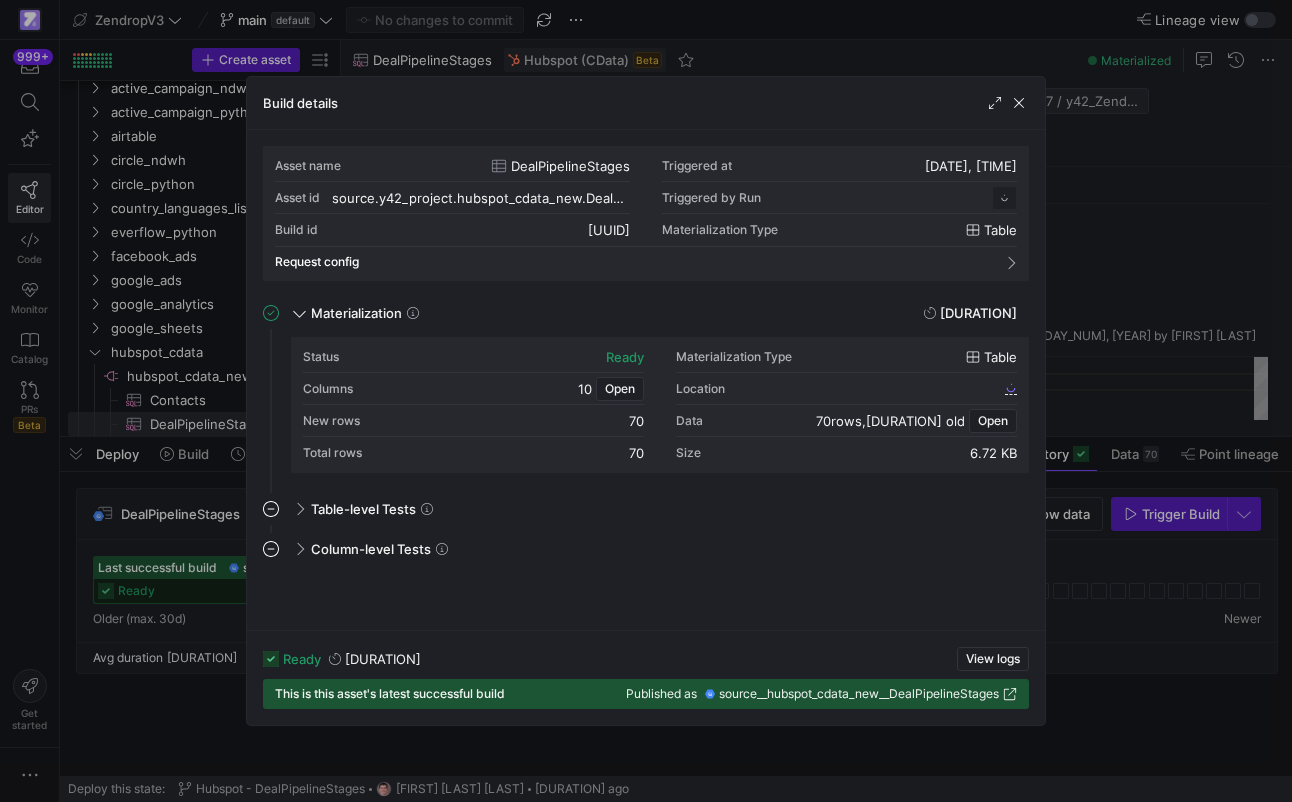 click at bounding box center (646, 401) 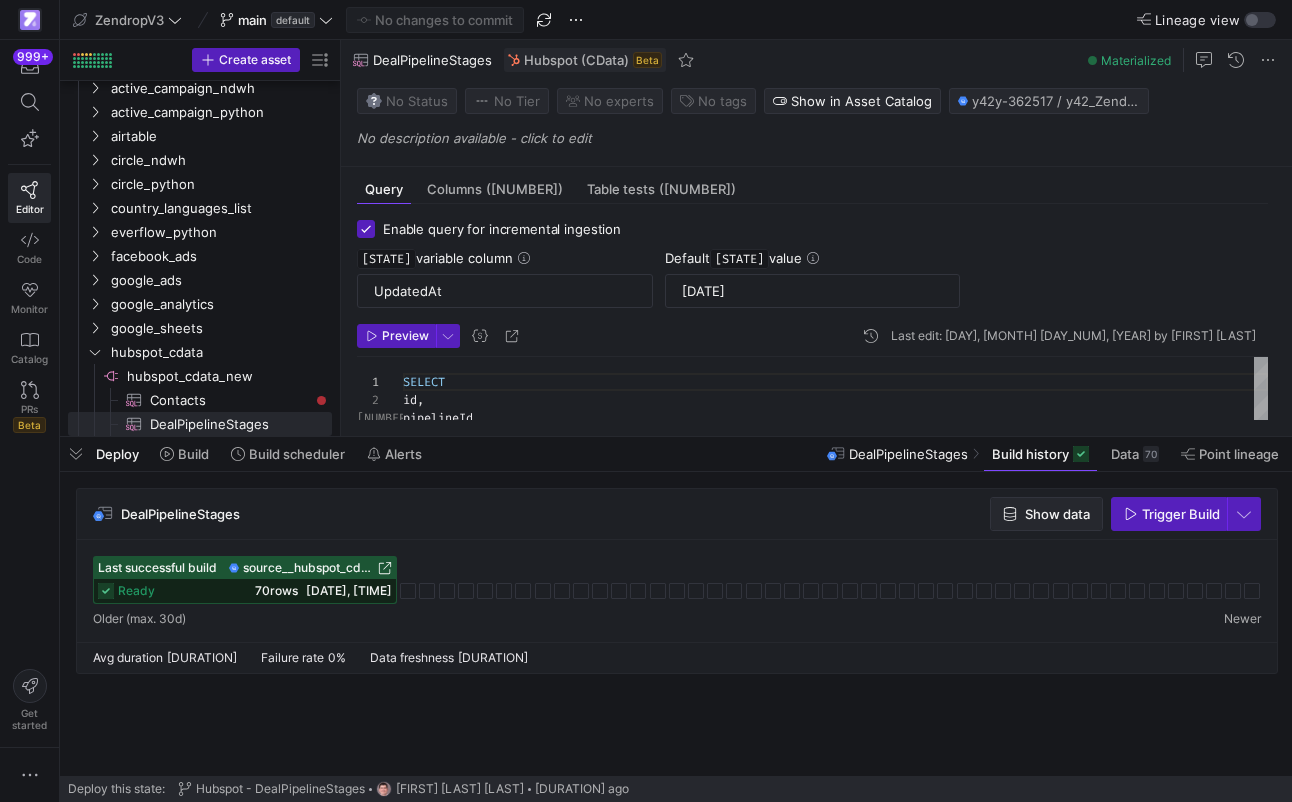 click on "Show data" at bounding box center [1057, 514] 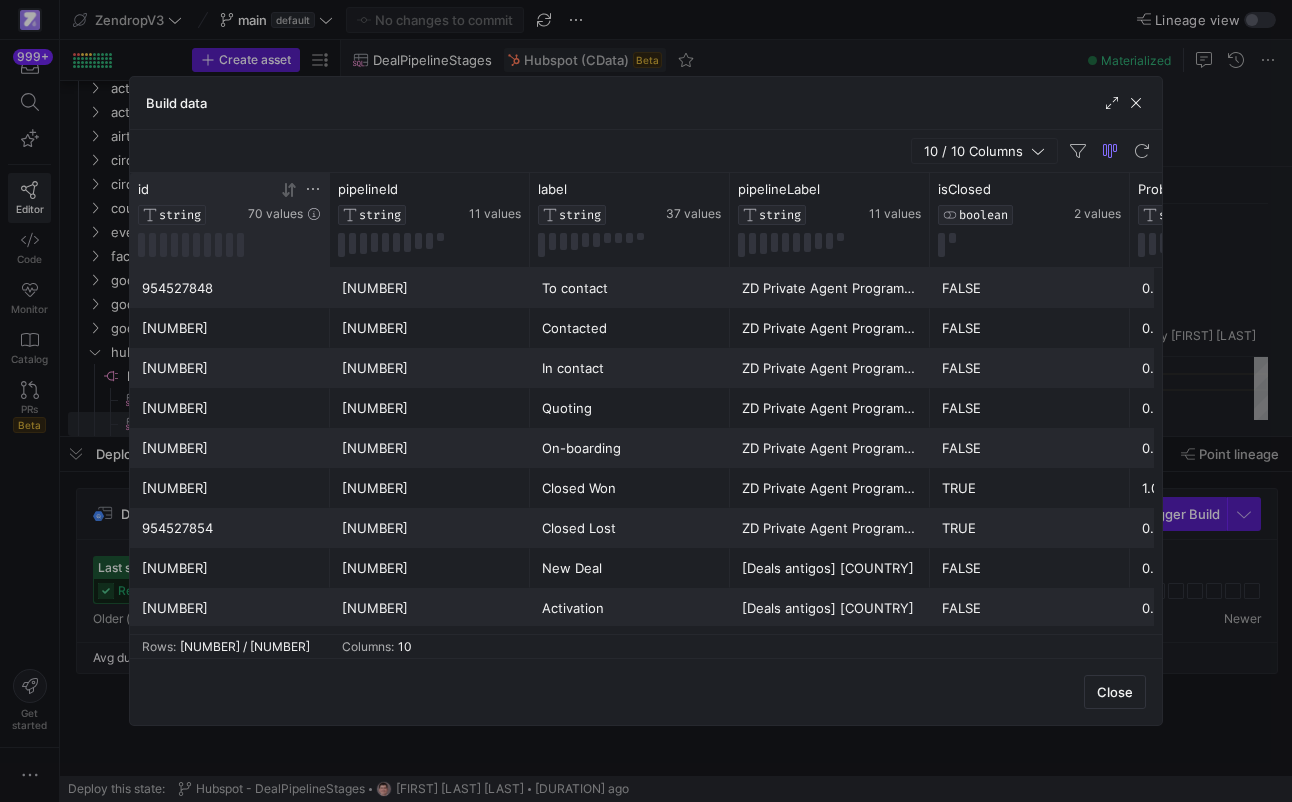 scroll, scrollTop: 62, scrollLeft: 0, axis: vertical 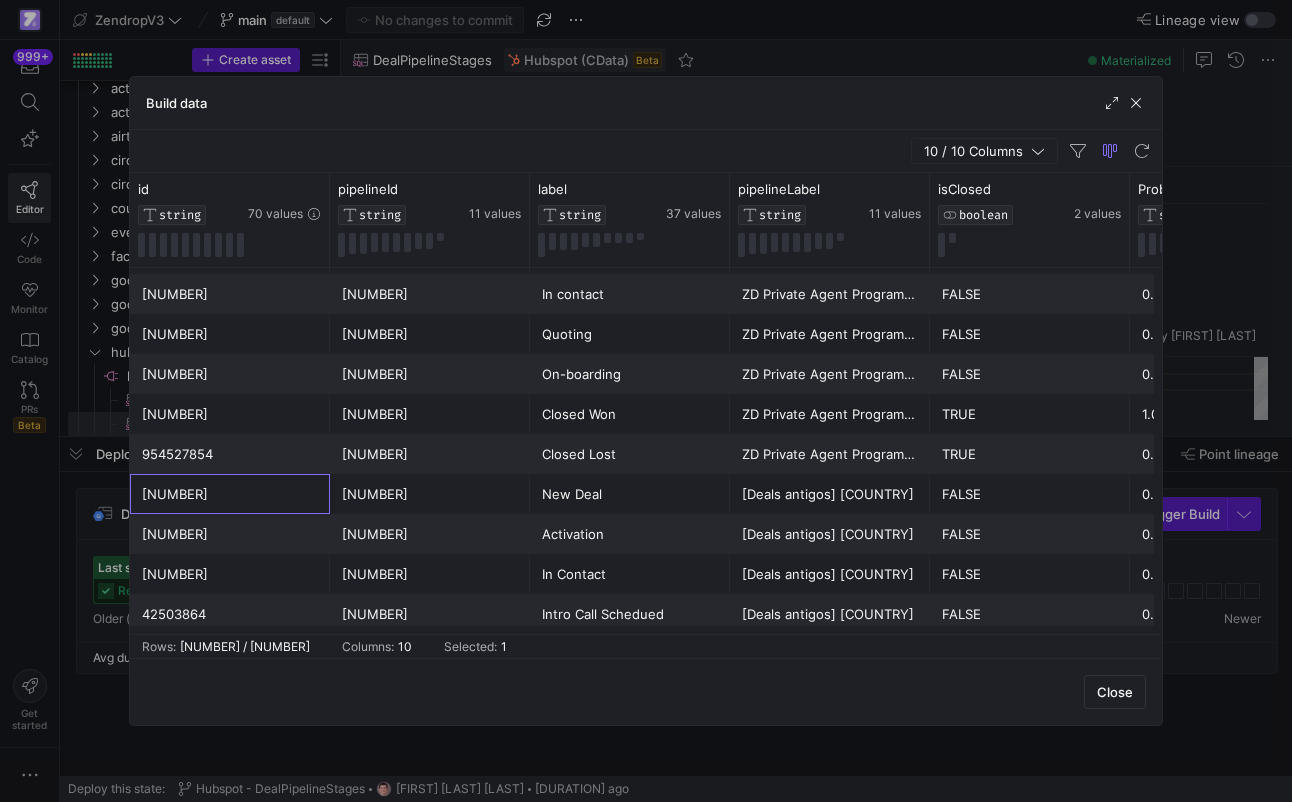 click on "42503861" at bounding box center (230, 494) 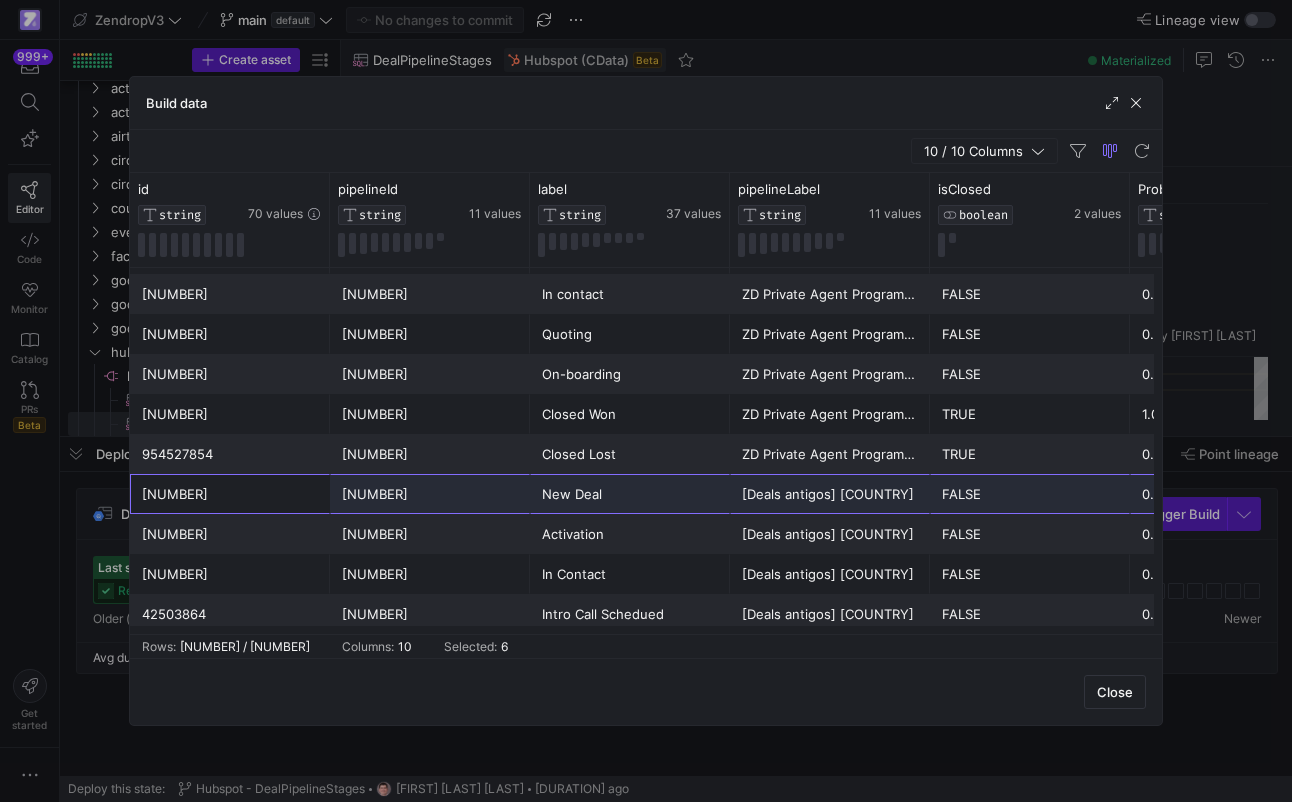 scroll, scrollTop: 0, scrollLeft: 176, axis: horizontal 